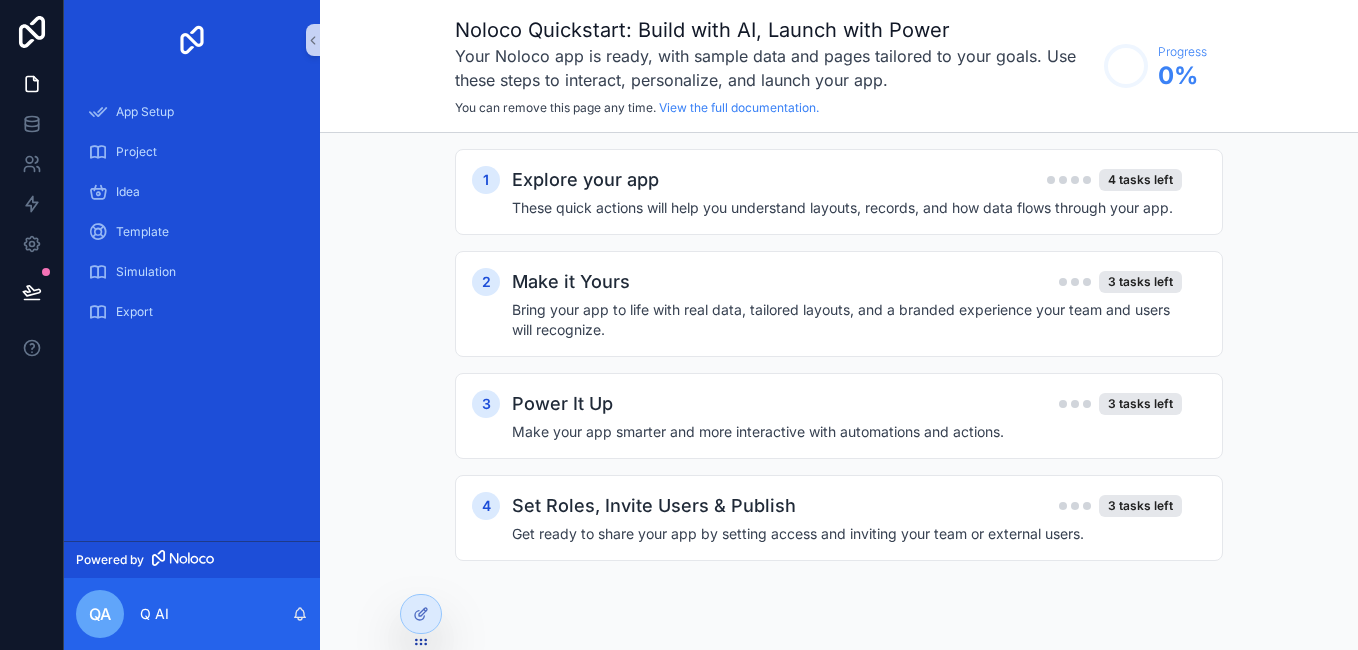 scroll, scrollTop: 0, scrollLeft: 0, axis: both 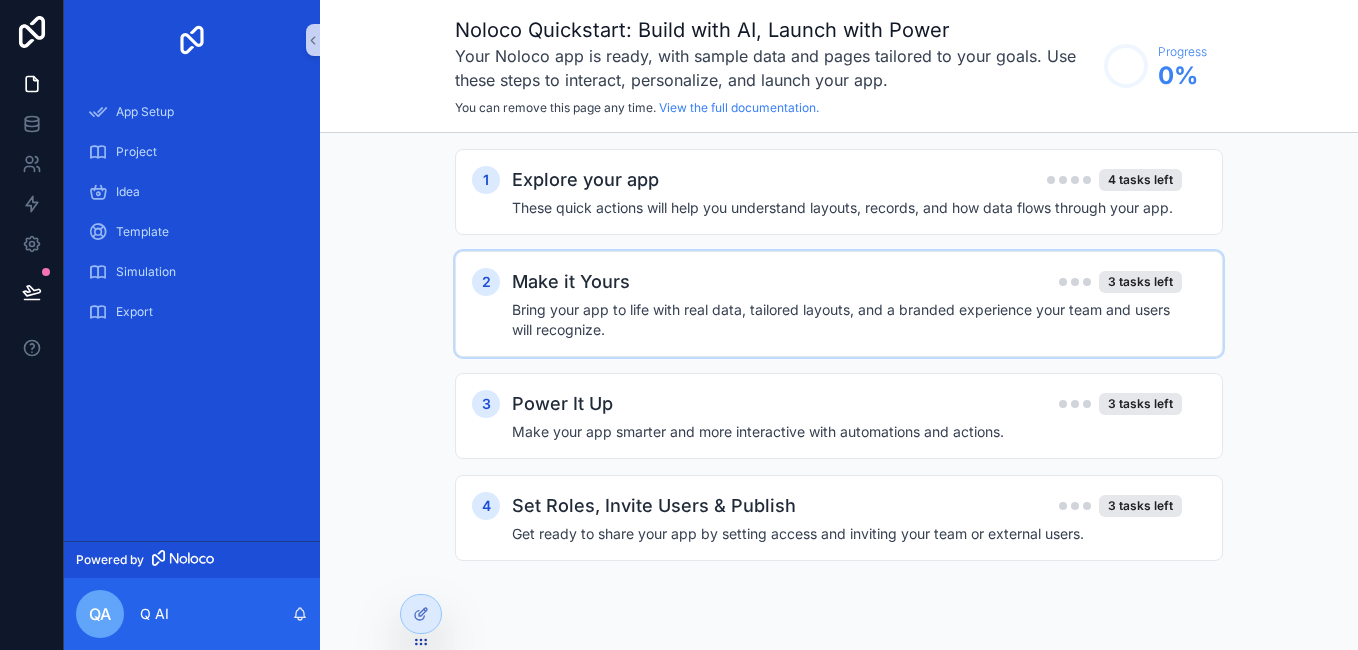 click on "Make it Yours 3 tasks left" at bounding box center (847, 282) 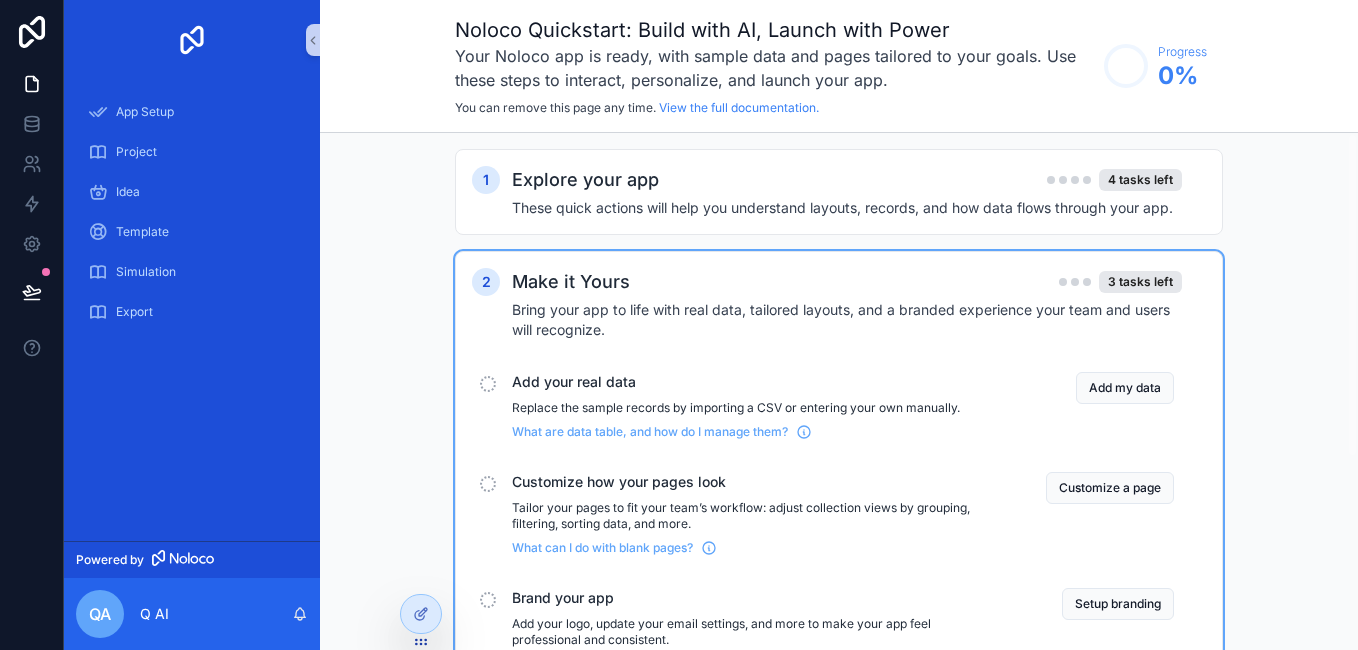 click on "Make it Yours 3 tasks left" at bounding box center (847, 282) 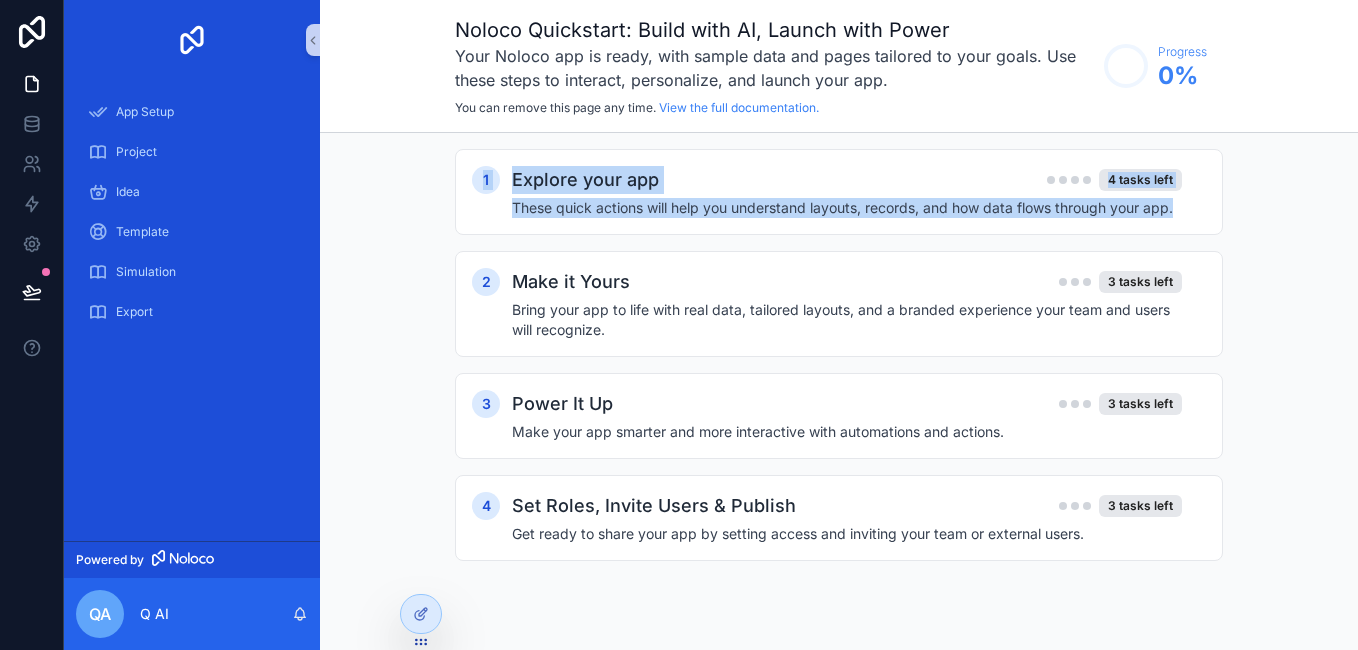 drag, startPoint x: 1357, startPoint y: 219, endPoint x: 1338, endPoint y: 103, distance: 117.54574 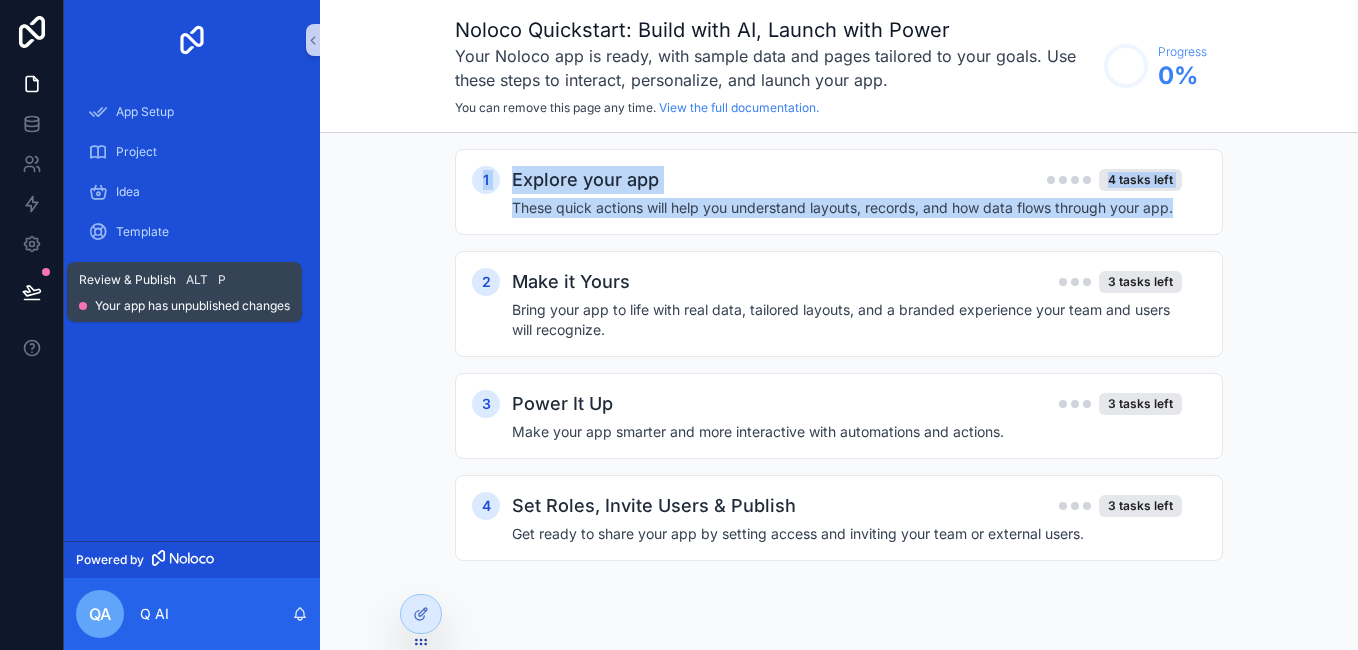 click at bounding box center (32, 292) 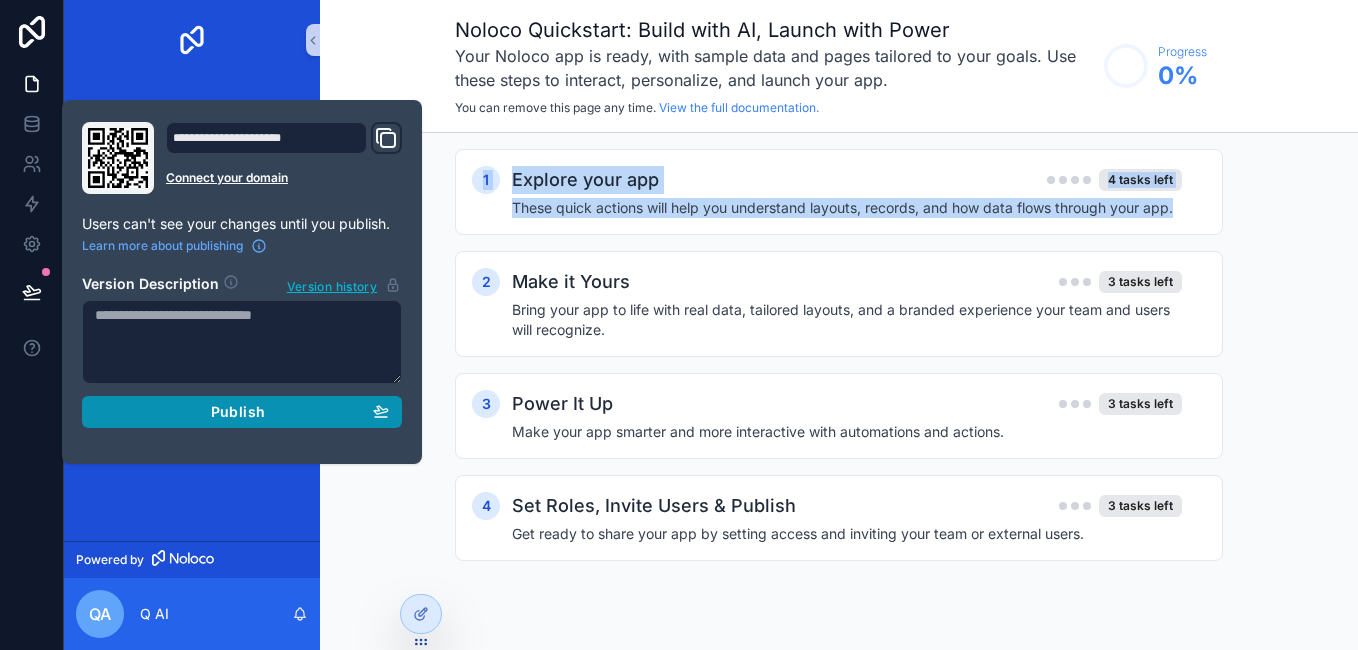 click on "Publish" at bounding box center (242, 412) 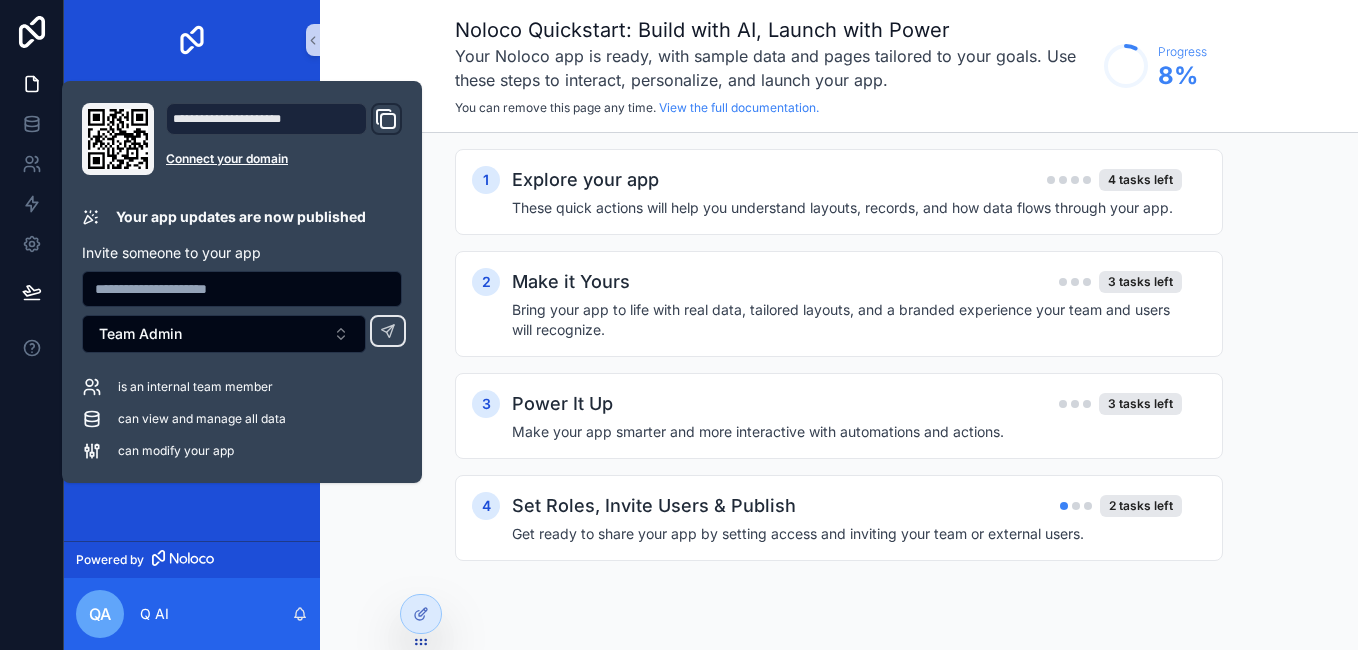 click 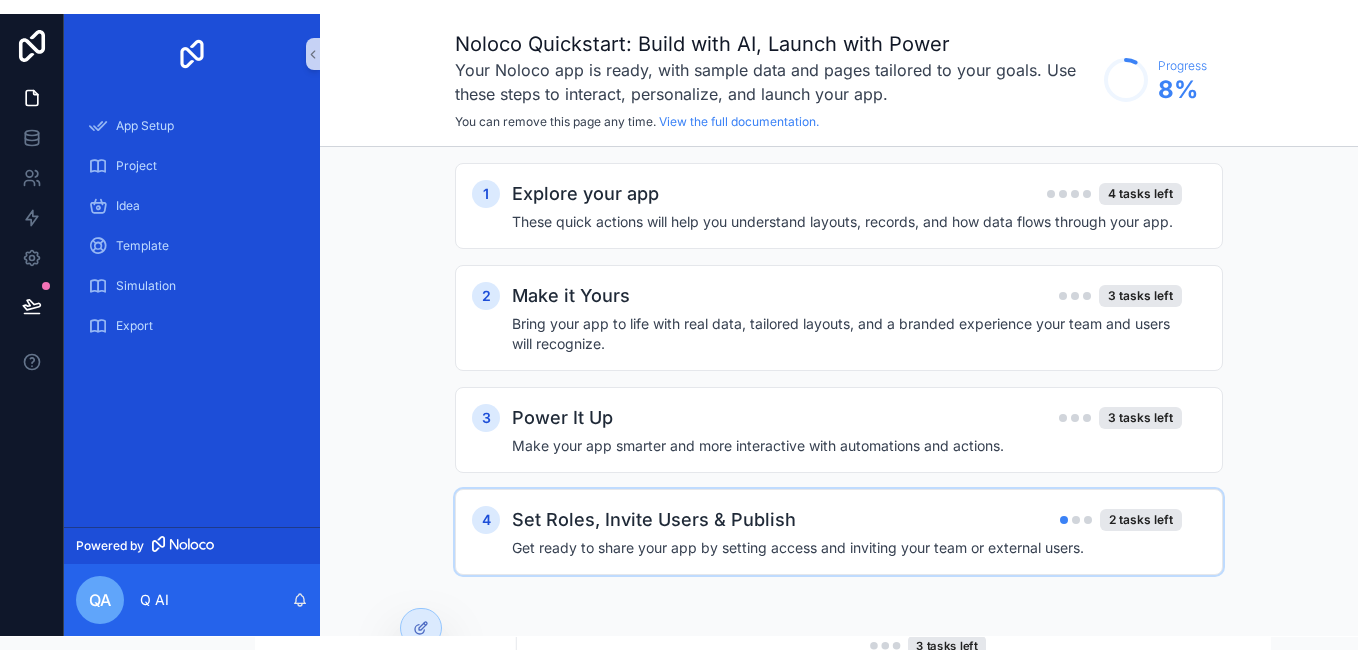 scroll, scrollTop: 0, scrollLeft: 0, axis: both 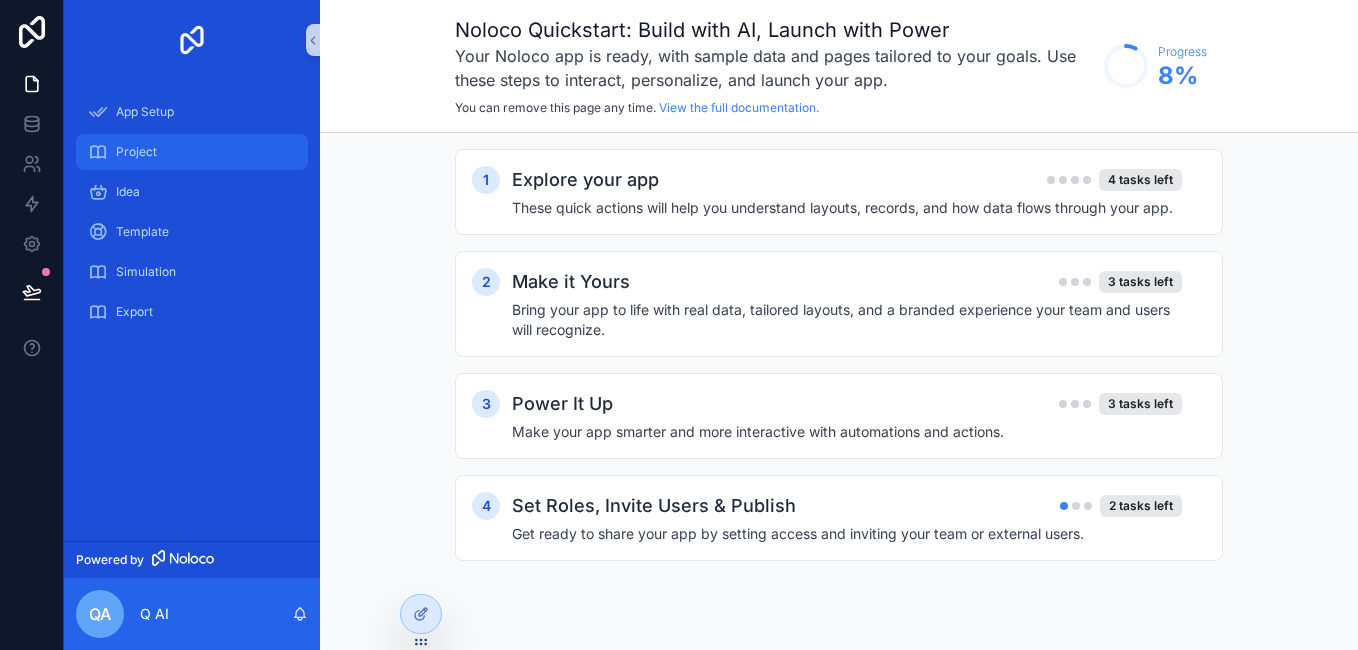click on "Project" at bounding box center [192, 152] 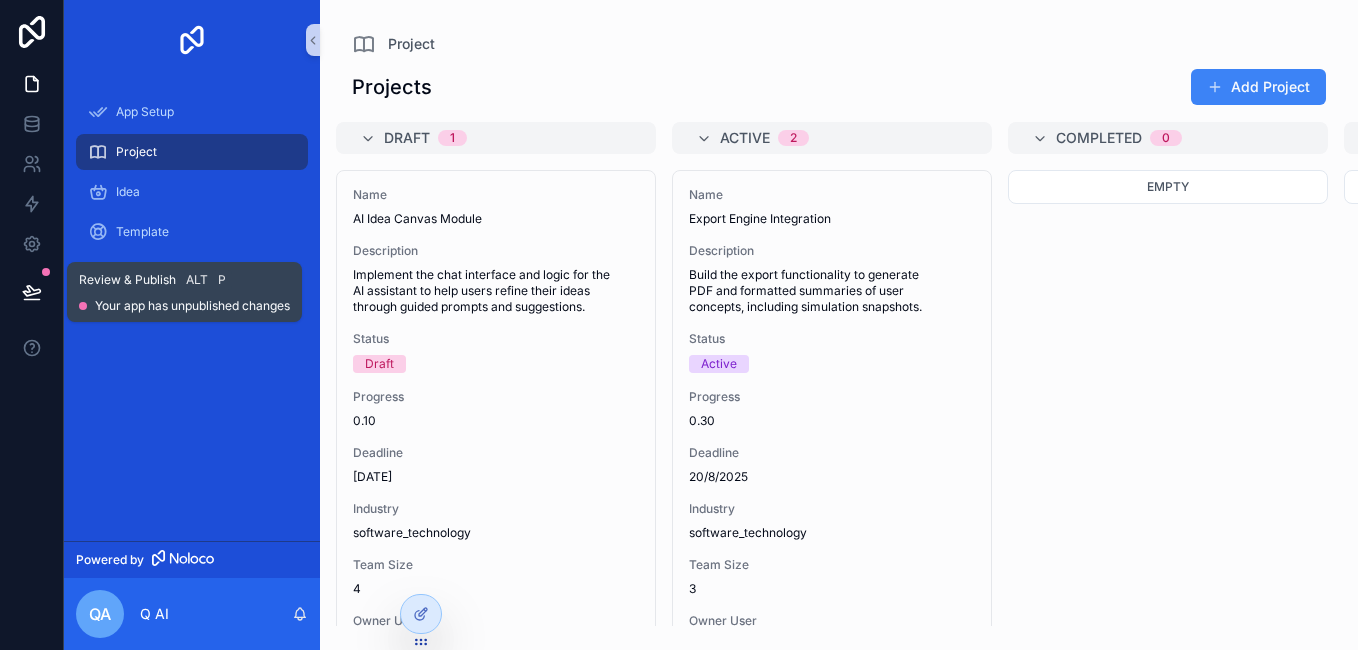 click at bounding box center (32, 292) 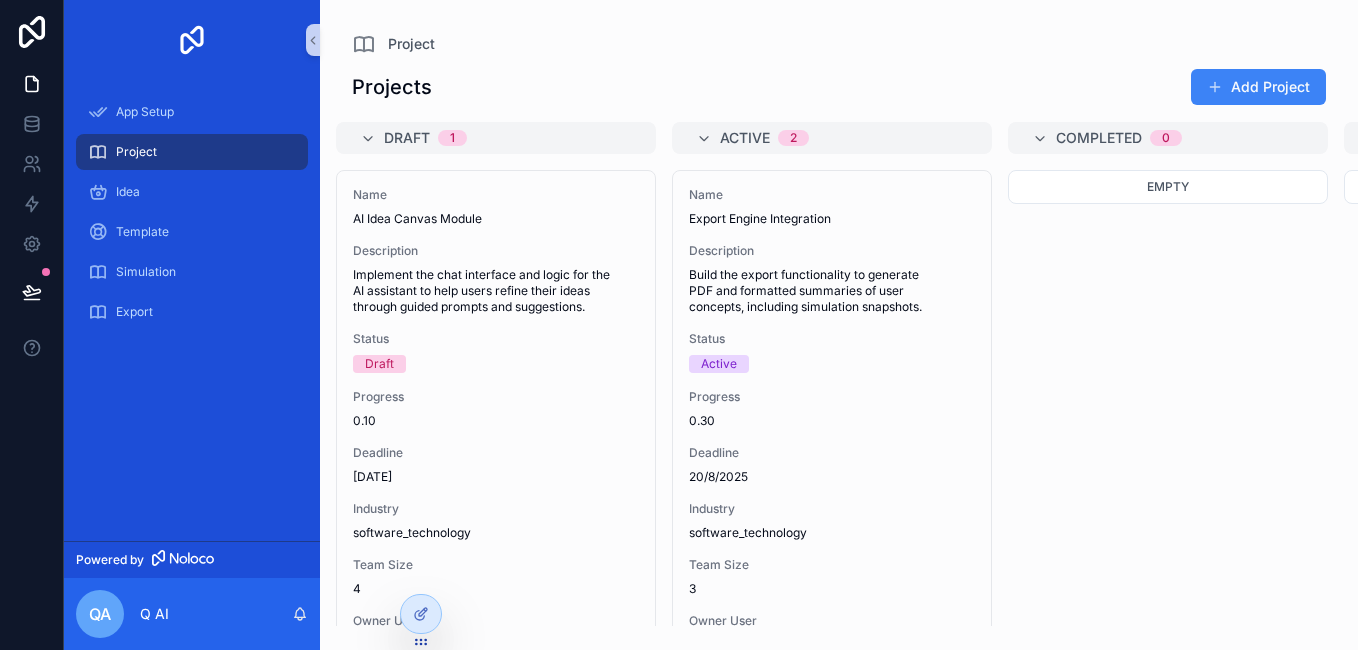 click on "Projects Add Project" at bounding box center (839, 87) 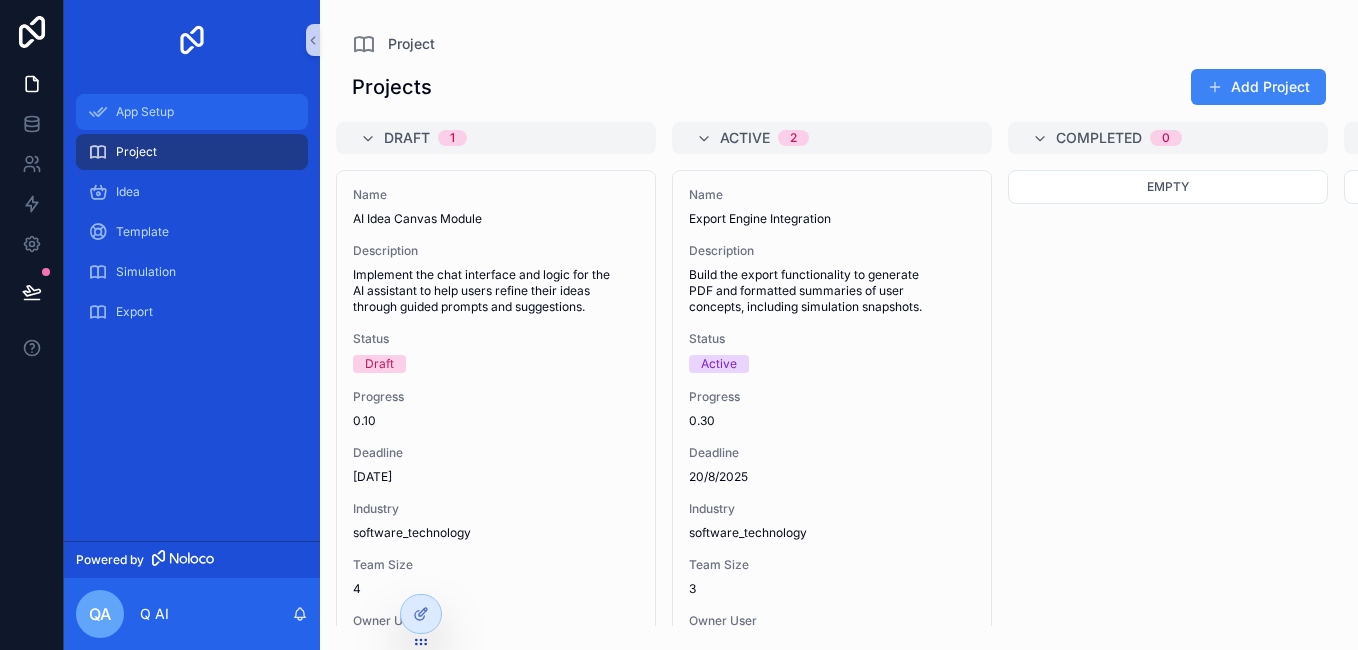click on "App Setup" at bounding box center [145, 112] 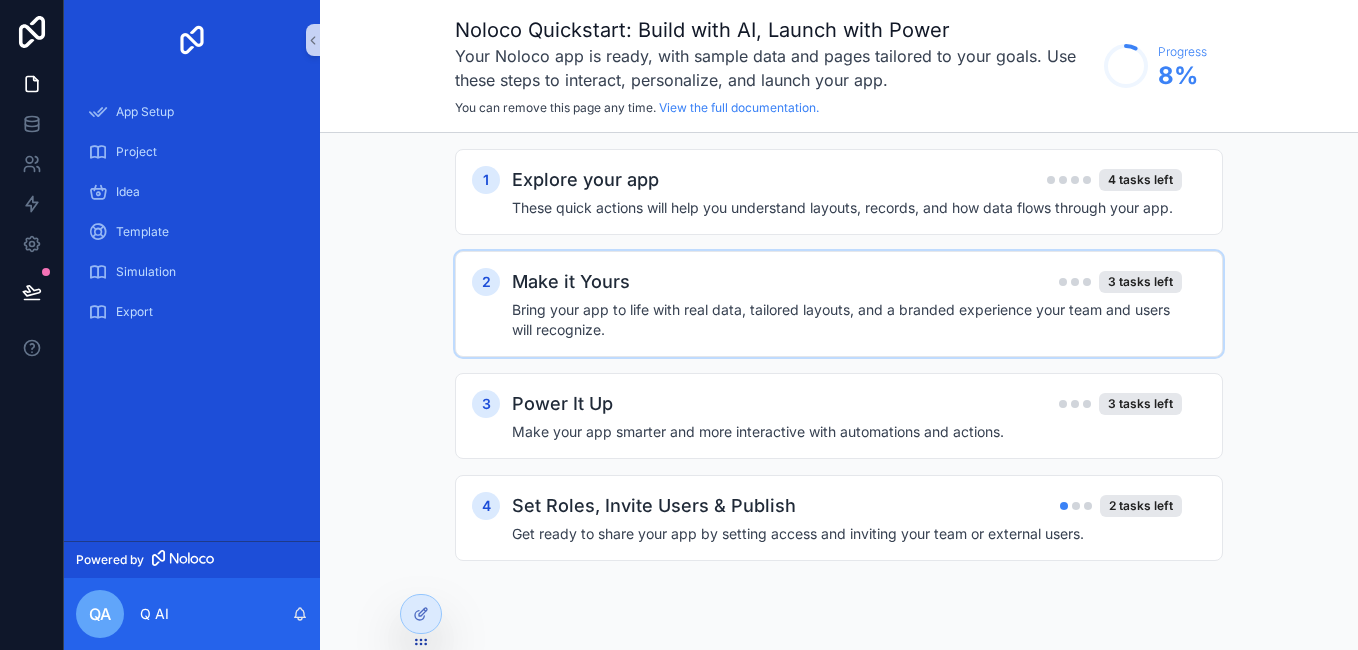 click on "Bring your app to life with real data, tailored layouts, and a branded experience your team and users will recognize." at bounding box center [847, 320] 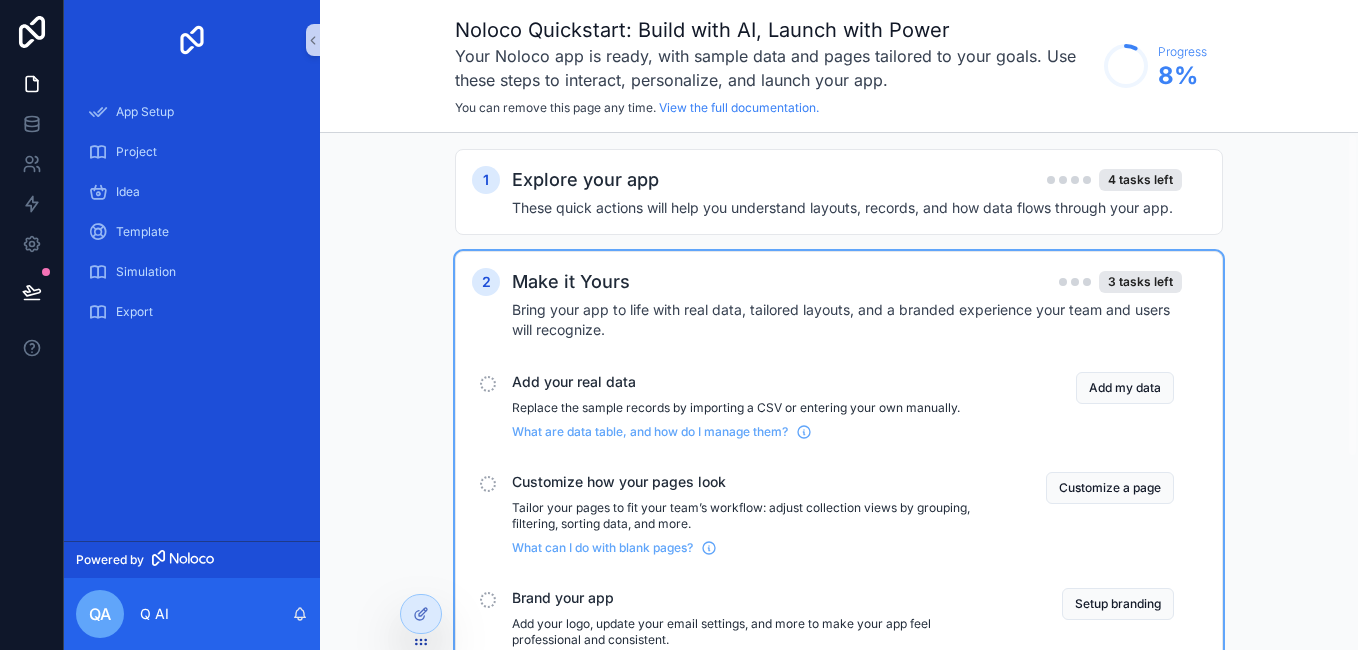 click on "Make it Yours 3 tasks left" at bounding box center [847, 282] 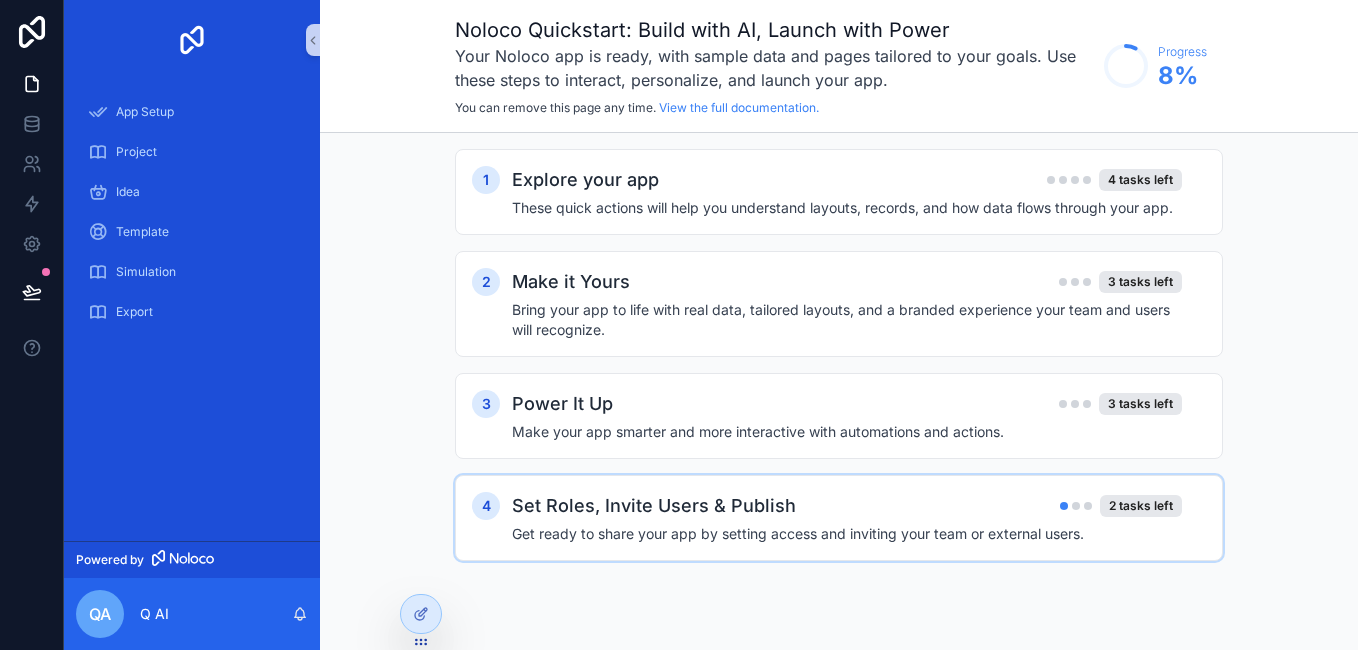 click on "Set Roles, Invite Users & Publish 2 tasks left Get ready to share your app by setting access and inviting your team or external users." at bounding box center [859, 518] 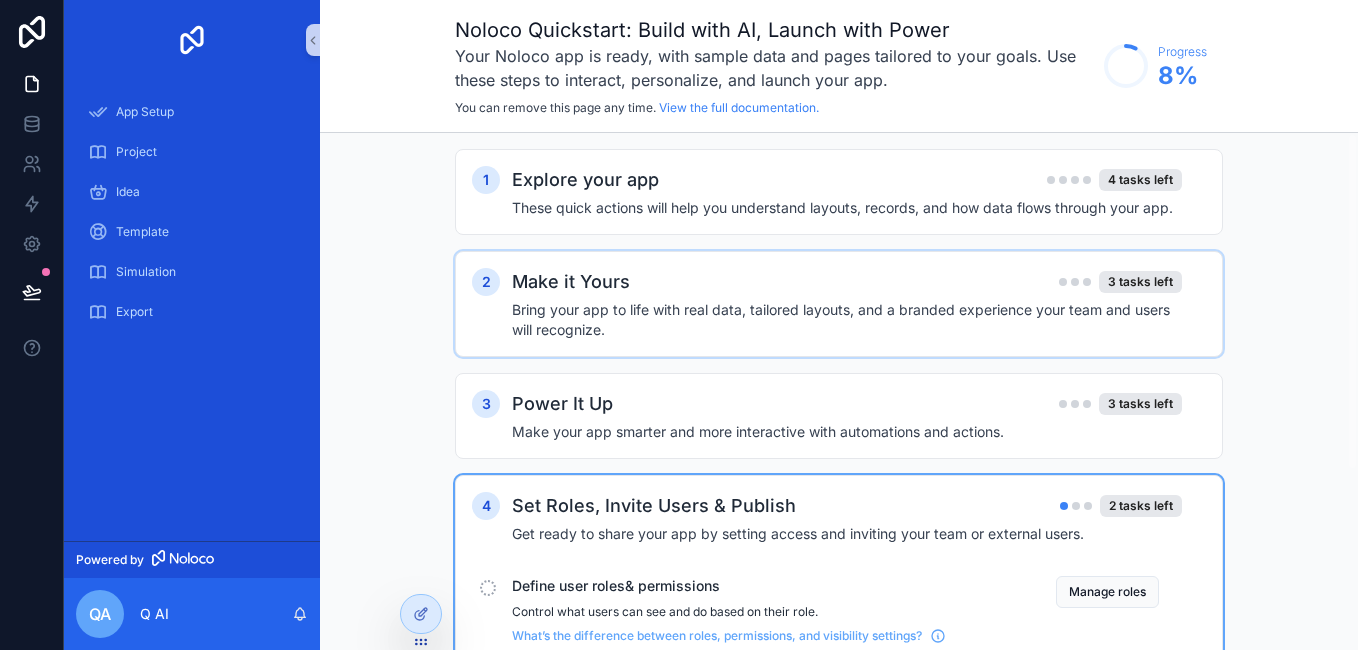 click on "Make it Yours 3 tasks left" at bounding box center [847, 282] 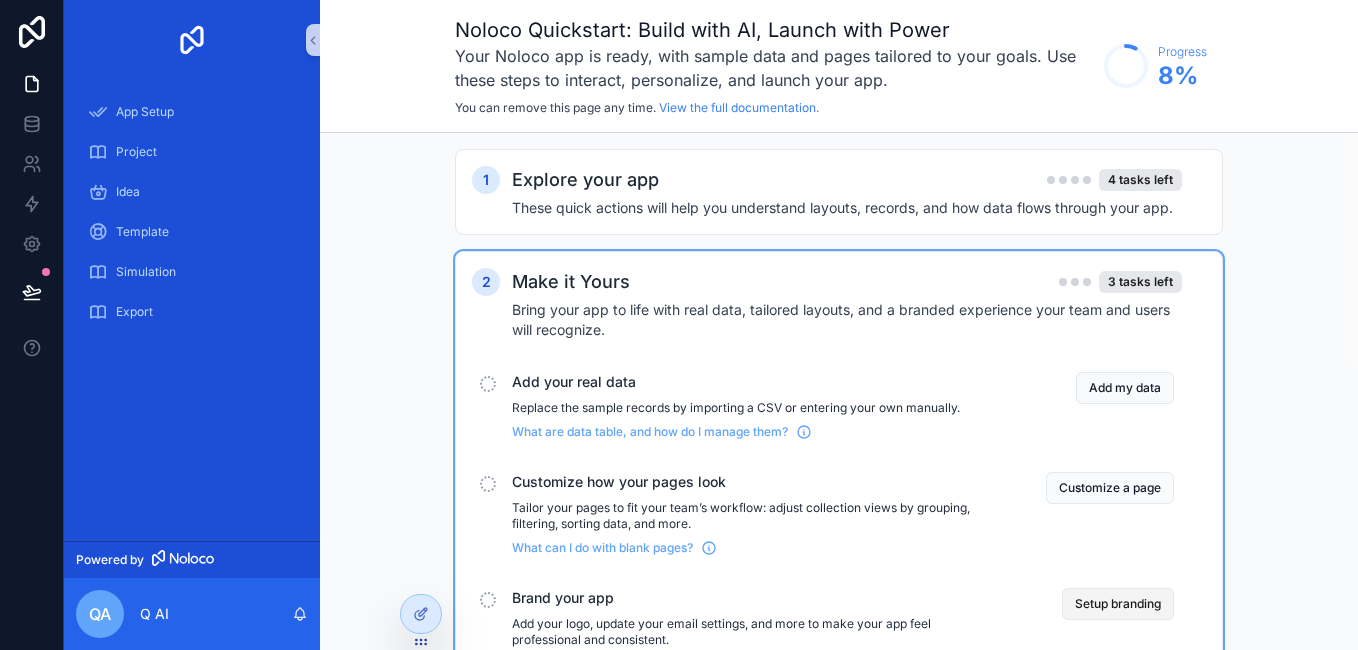 click on "Setup branding" at bounding box center (1118, 604) 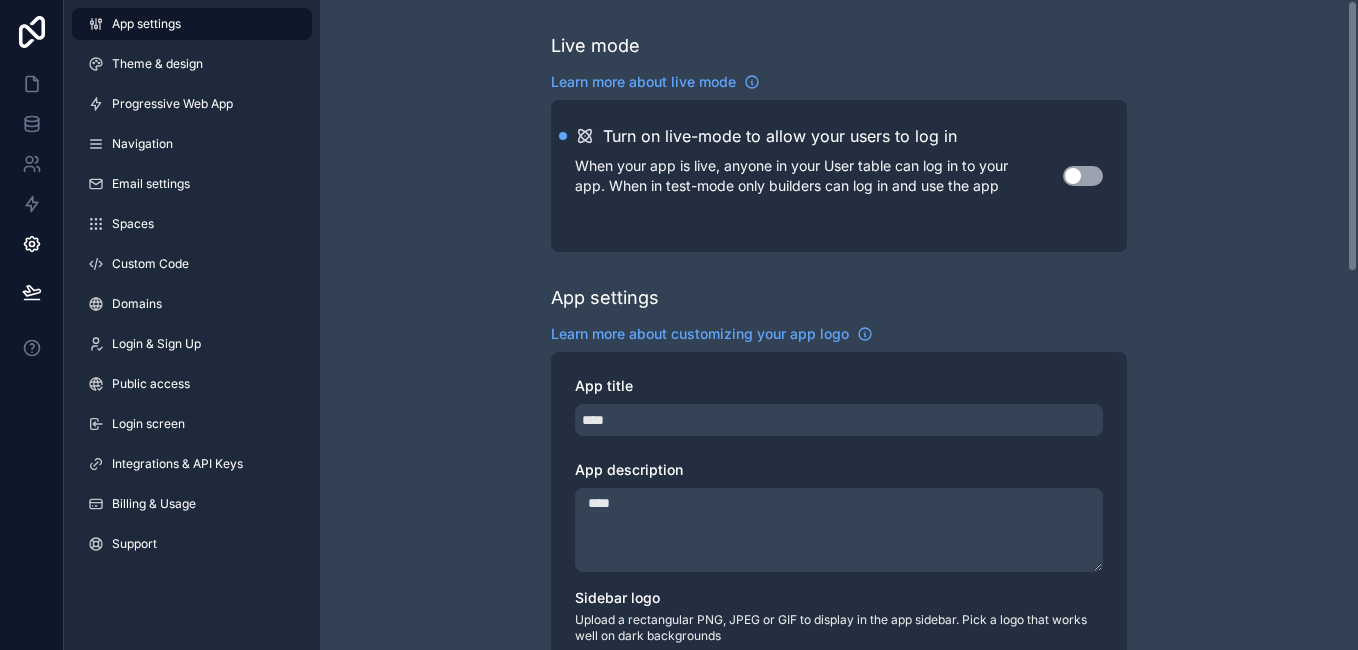 scroll, scrollTop: 19, scrollLeft: 0, axis: vertical 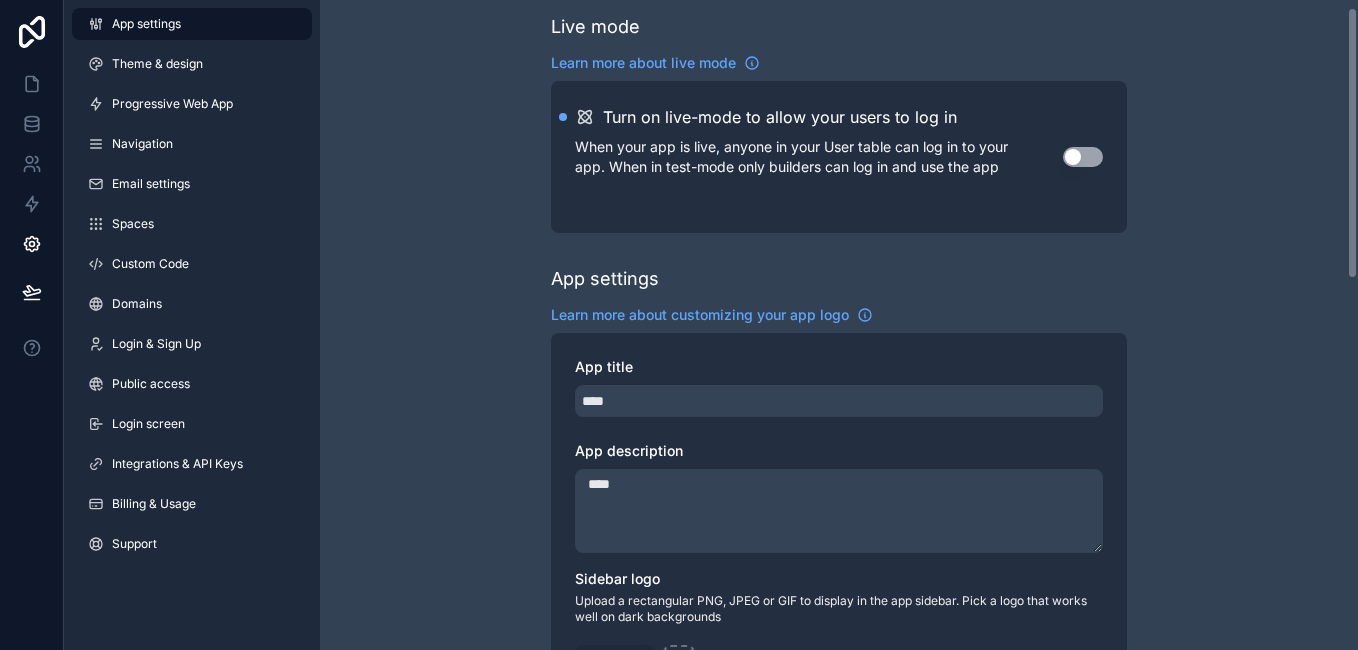 drag, startPoint x: 1357, startPoint y: 125, endPoint x: 1361, endPoint y: 138, distance: 13.601471 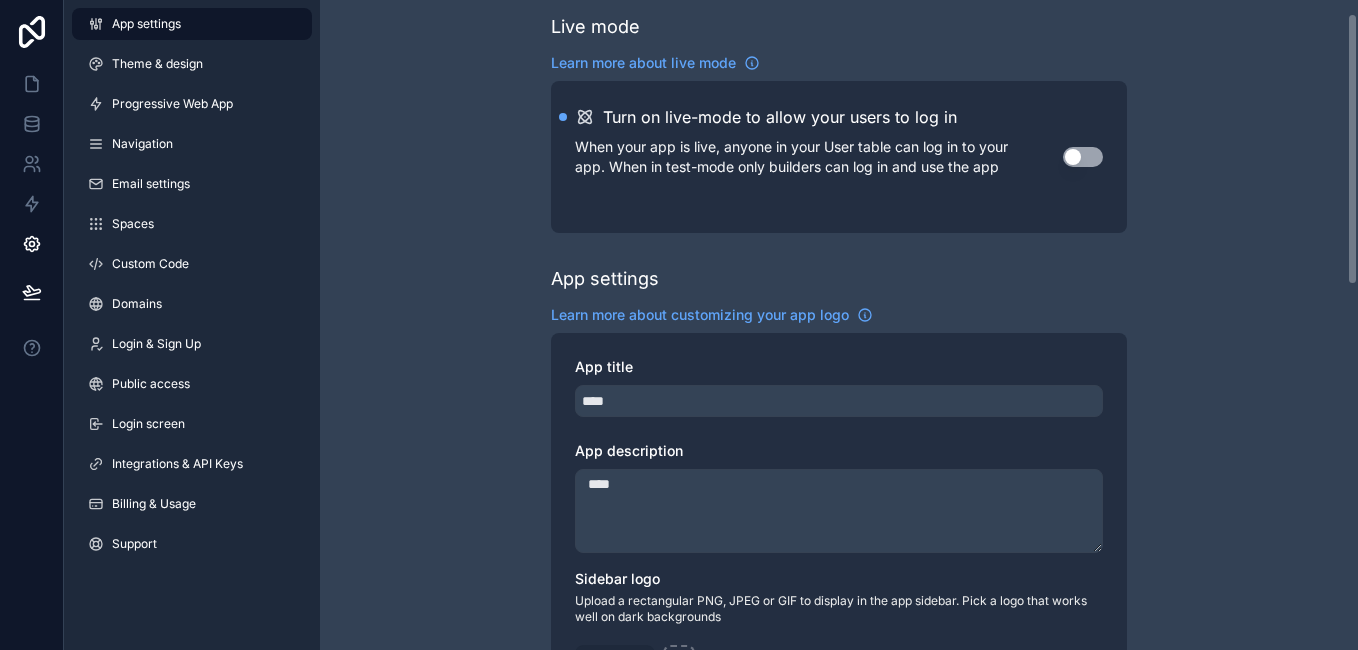 click on "App settings Theme & design Progressive Web App Navigation Email settings Spaces Custom Code Domains Login & Sign Up Public access Login screen Integrations & API Keys Billing & Usage Support Live mode Learn more about live mode Turn on live-mode to allow your users to log in When your app is live, anyone in your User table can log in to your app. When in test-mode only builders can log in and use the app Use setting App settings Learn more about customizing your app logo App title **** App description **** Sidebar logo Upload a rectangular PNG, JPEG or GIF to display in the app sidebar. Pick a logo that works well on dark backgrounds Logo-Sq-No-Padding .png Email logo Upload a rectangular PNG, JPEG, or GIF to display in all emails. Pick a logo that works well on white backgrounds Logo .png Favicon Upload a small, square ICO, PNG, JPEG or GIF to display in the browser tab Logo-WebClip .png Social settings Social media description Social media banner" at bounding box center [679, 325] 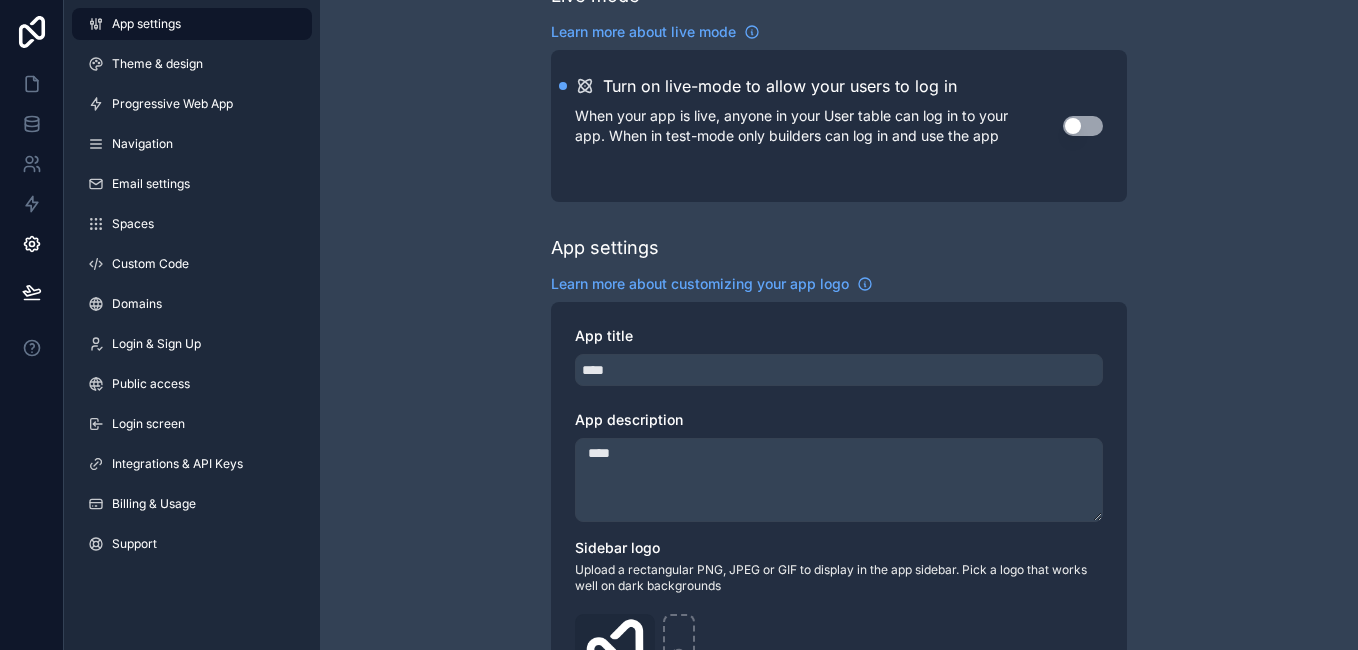 click on "Use setting" at bounding box center [1083, 126] 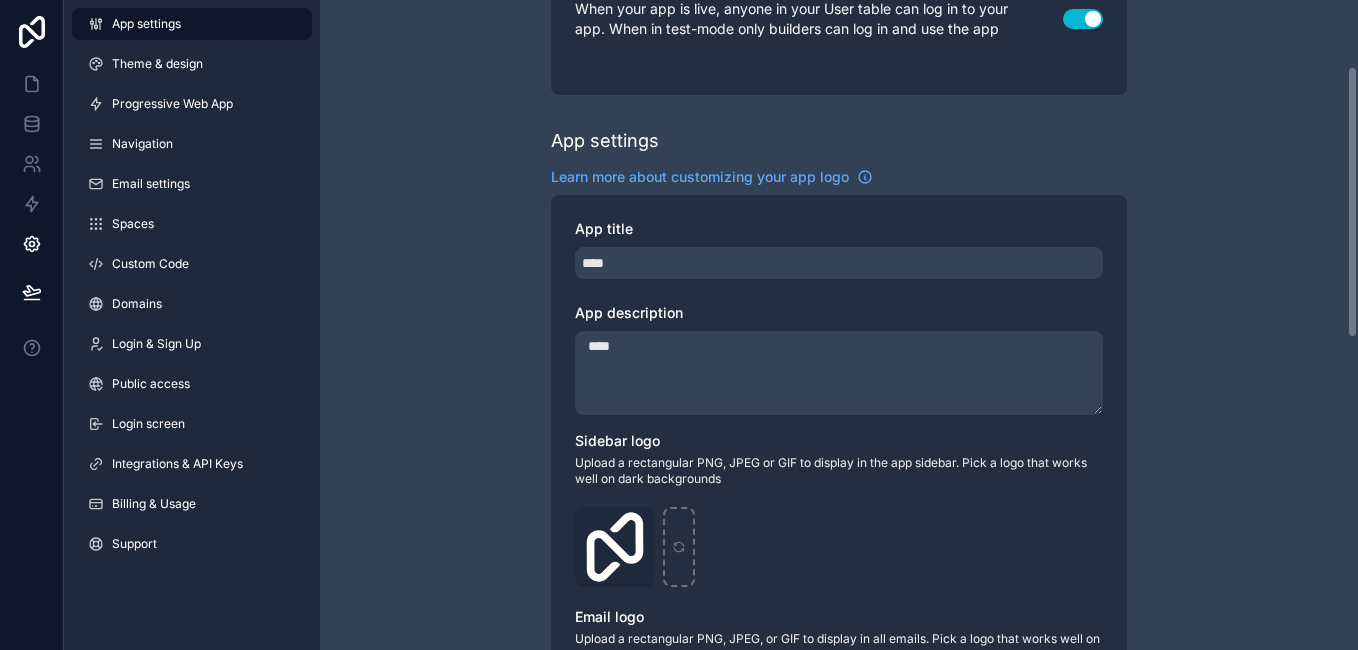 scroll, scrollTop: 162, scrollLeft: 0, axis: vertical 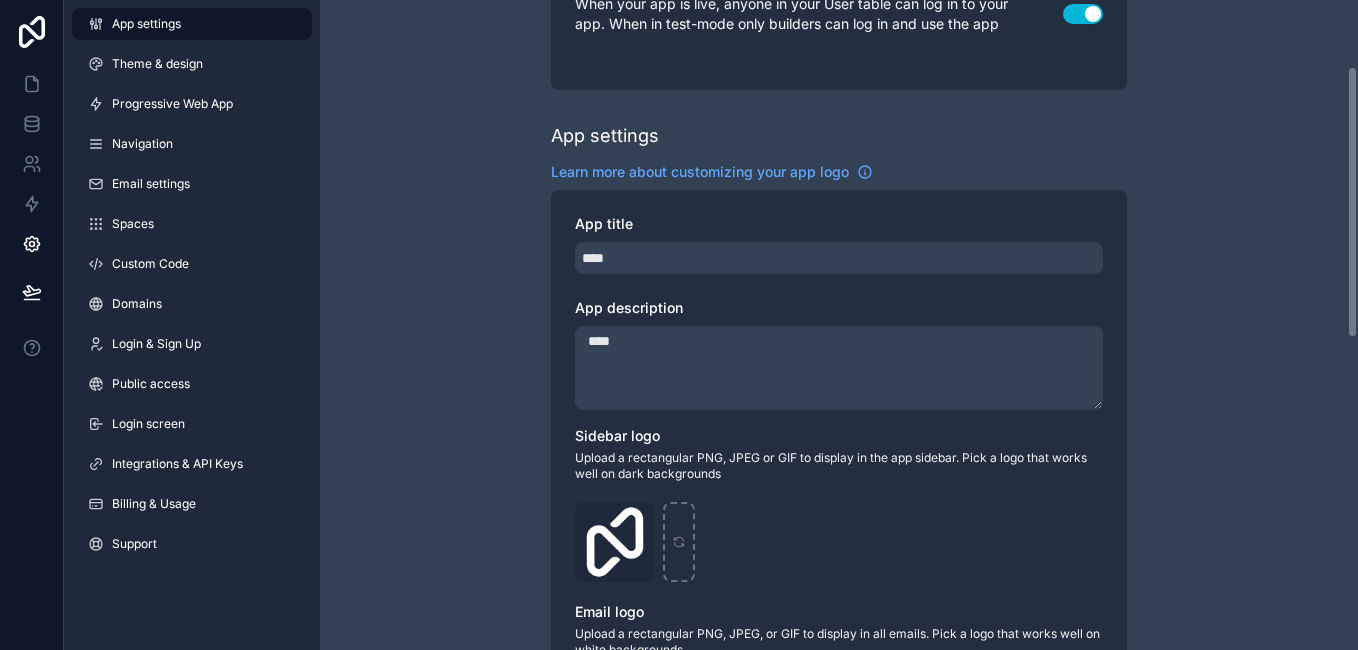drag, startPoint x: 1357, startPoint y: 109, endPoint x: 1361, endPoint y: 156, distance: 47.169907 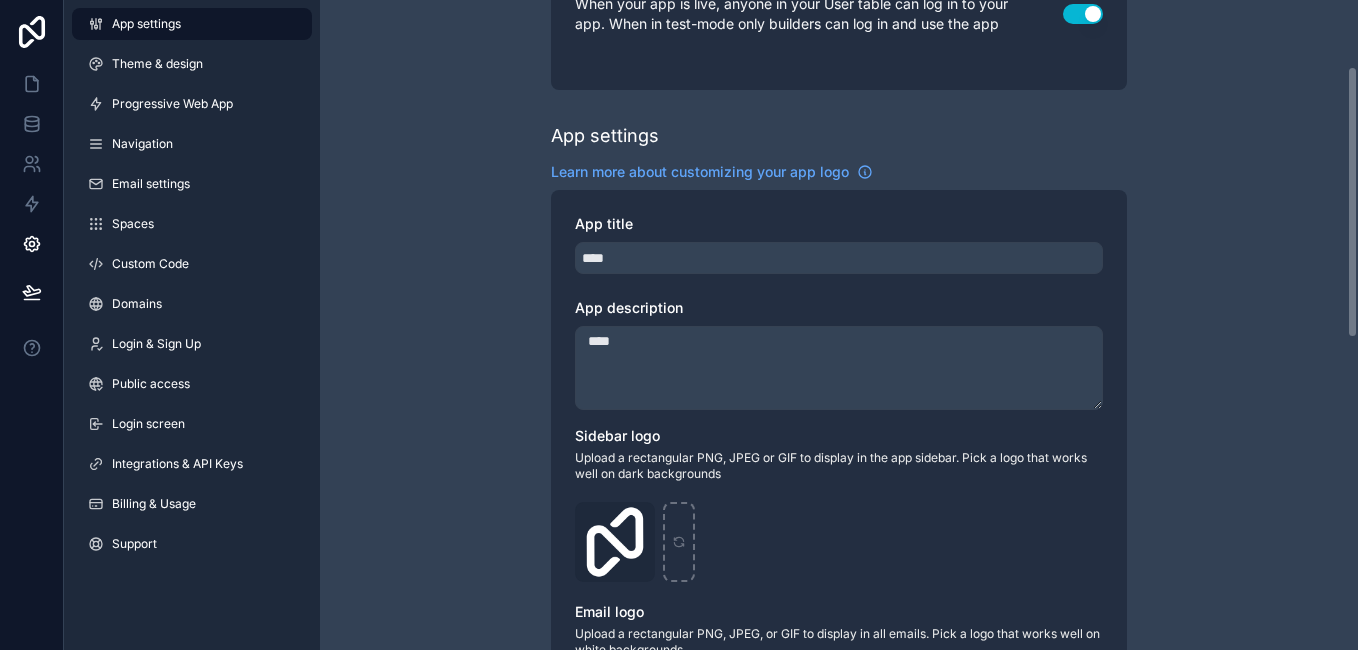 click on "App settings Theme & design Progressive Web App Navigation Email settings Spaces Custom Code Domains Login & Sign Up Public access Login screen Integrations & API Keys Billing & Usage Support Live mode Learn more about live mode Turn on live-mode to allow your users to log in When your app is live, anyone in your User table can log in to your app. When in test-mode only builders can log in and use the app Use setting App settings Learn more about customizing your app logo App title **** App description **** Sidebar logo Upload a rectangular PNG, JPEG or GIF to display in the app sidebar. Pick a logo that works well on dark backgrounds Logo-Sq-No-Padding .png Email logo Upload a rectangular PNG, JPEG, or GIF to display in all emails. Pick a logo that works well on white backgrounds Logo .png Favicon Upload a small, square ICO, PNG, JPEG or GIF to display in the browser tab Logo-WebClip .png Social settings Social media description Social media banner" at bounding box center (679, 325) 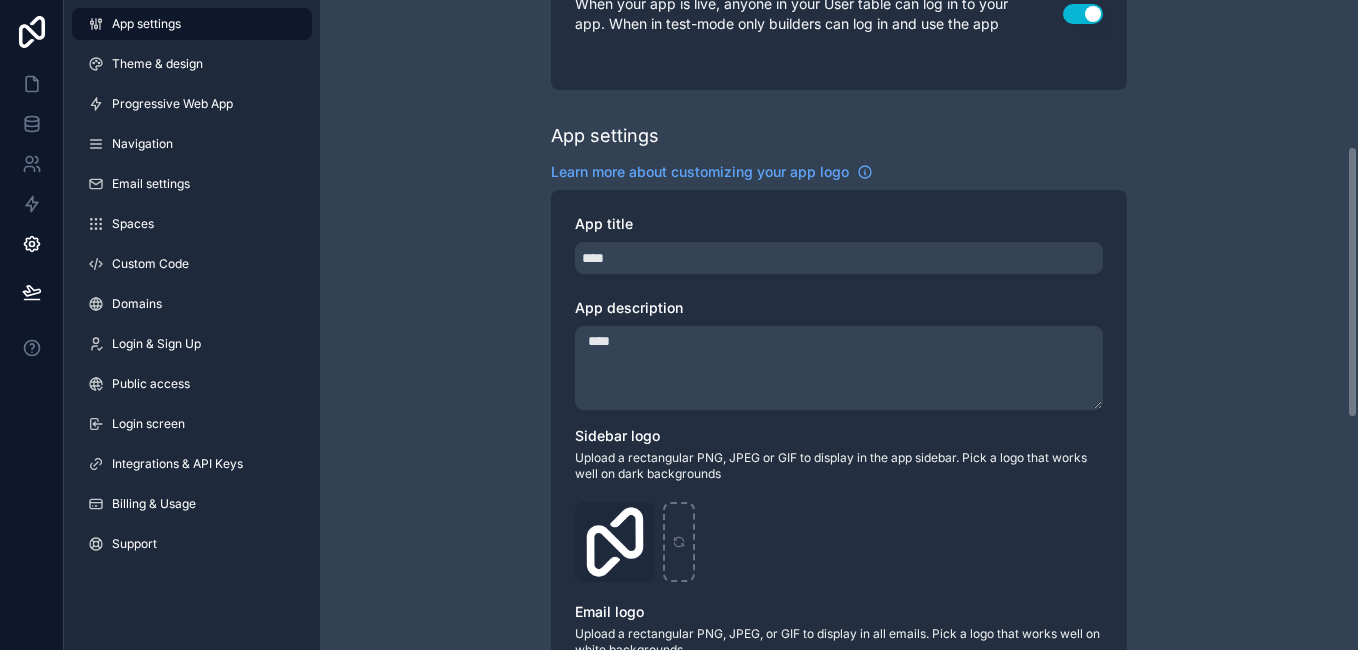scroll, scrollTop: 368, scrollLeft: 0, axis: vertical 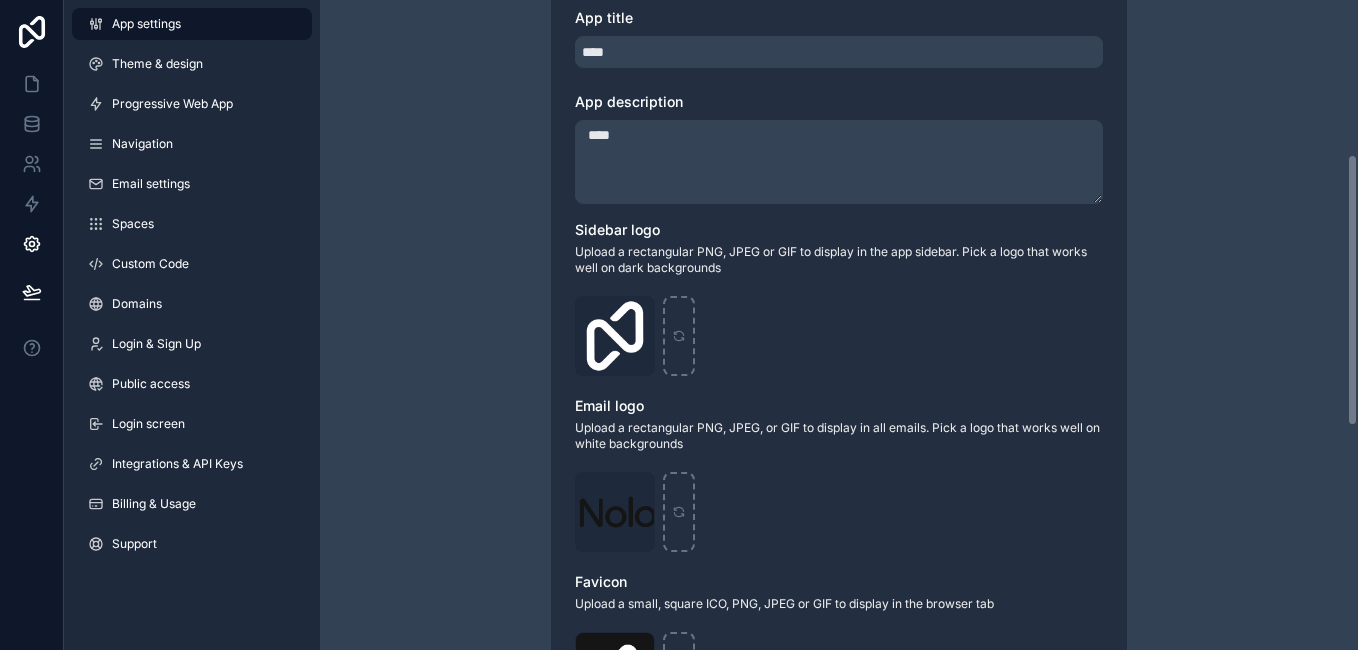 drag, startPoint x: 1357, startPoint y: 164, endPoint x: 1361, endPoint y: 253, distance: 89.08984 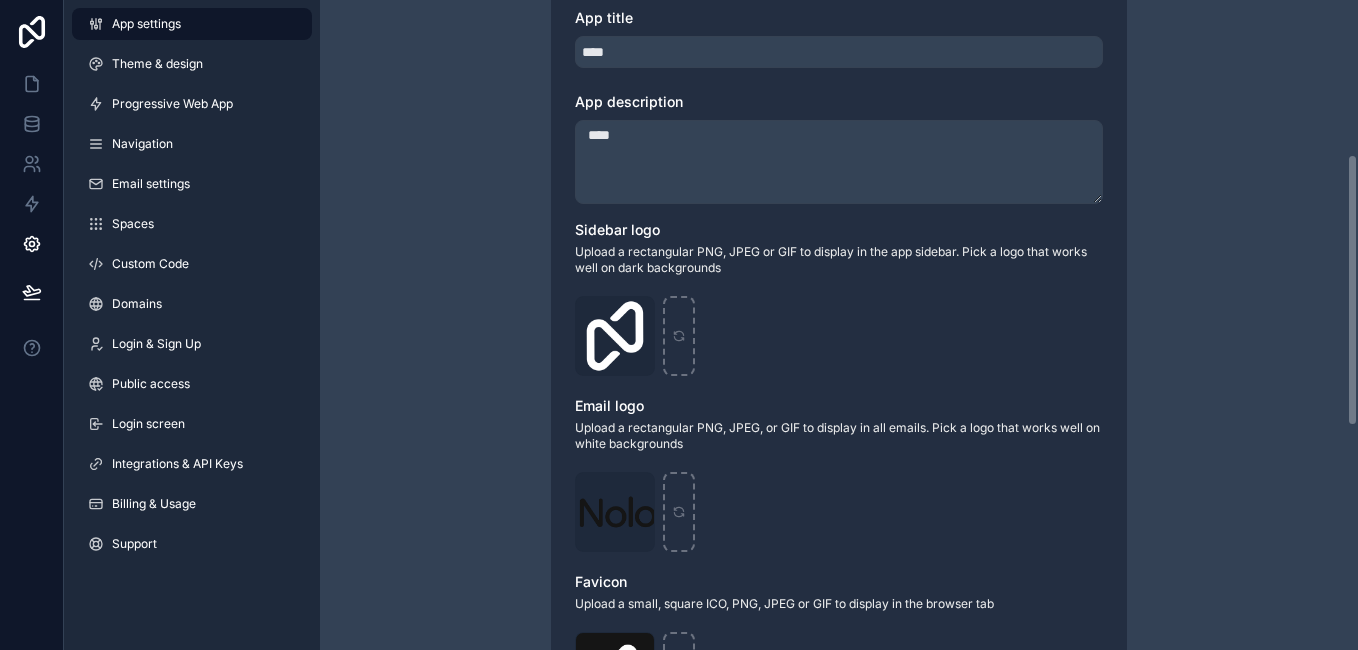 click on "App settings Theme & design Progressive Web App Navigation Email settings Spaces Custom Code Domains Login & Sign Up Public access Login screen Integrations & API Keys Billing & Usage Support Live mode Learn more about live mode Turn on live-mode to allow your users to log in When your app is live, anyone in your User table can log in to your app. When in test-mode only builders can log in and use the app Use setting App settings Learn more about customizing your app logo App title **** App description **** Sidebar logo Upload a rectangular PNG, JPEG or GIF to display in the app sidebar. Pick a logo that works well on dark backgrounds Logo-Sq-No-Padding .png Email logo Upload a rectangular PNG, JPEG, or GIF to display in all emails. Pick a logo that works well on white backgrounds Logo .png Favicon Upload a small, square ICO, PNG, JPEG or GIF to display in the browser tab Logo-WebClip .png Social settings Social media description Social media banner" at bounding box center (679, 325) 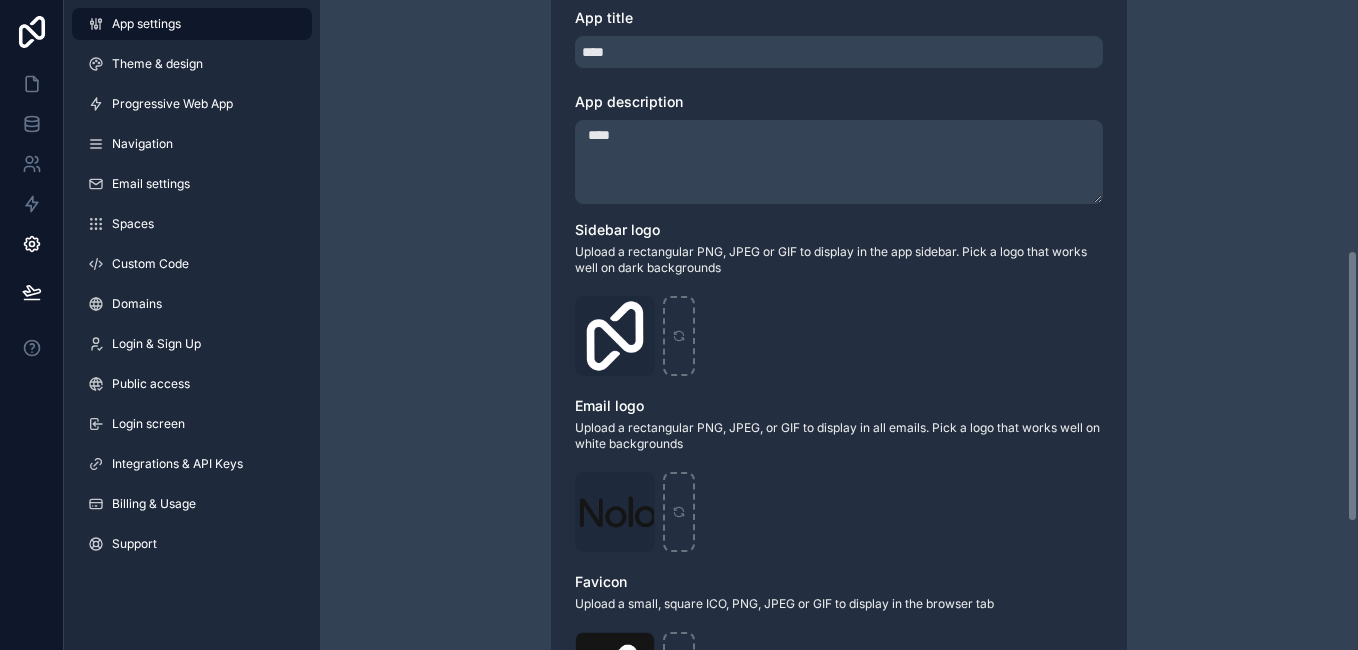 drag, startPoint x: 1357, startPoint y: 253, endPoint x: 1358, endPoint y: 344, distance: 91.00549 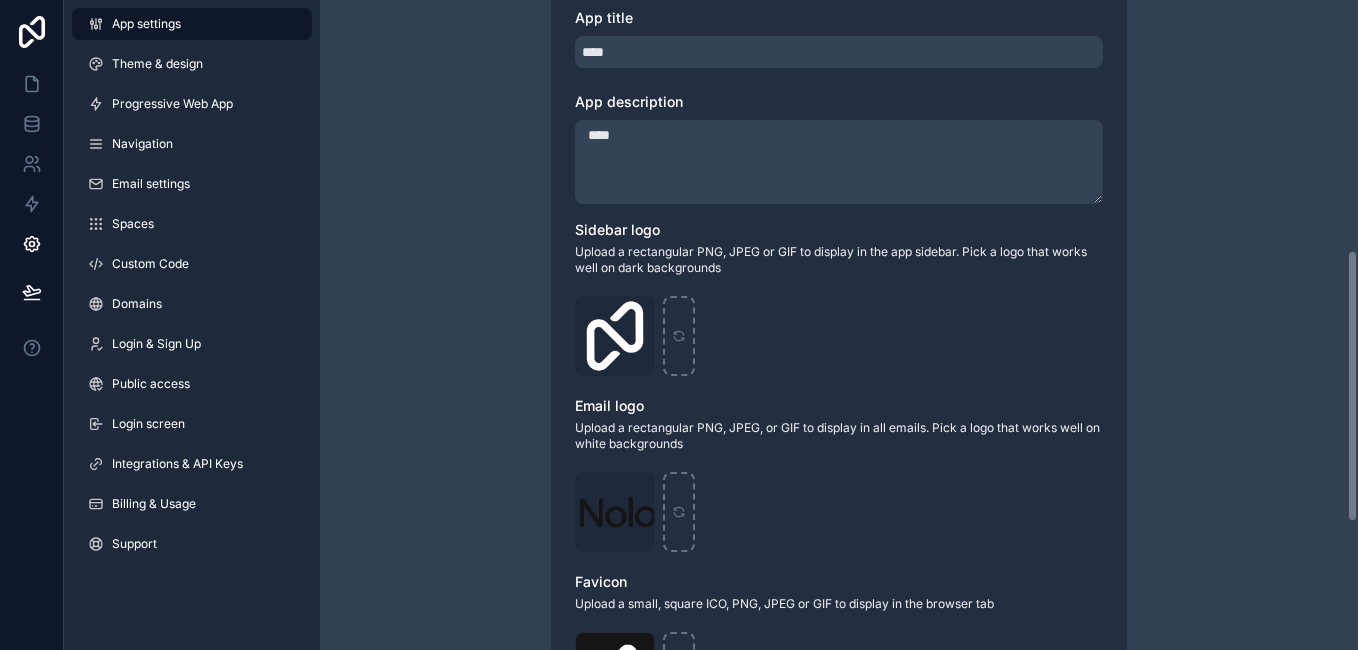 click on "App settings Theme & design Progressive Web App Navigation Email settings Spaces Custom Code Domains Login & Sign Up Public access Login screen Integrations & API Keys Billing & Usage Support Live mode Learn more about live mode Turn on live-mode to allow your users to log in When your app is live, anyone in your User table can log in to your app. When in test-mode only builders can log in and use the app Use setting App settings Learn more about customizing your app logo App title **** App description **** Sidebar logo Upload a rectangular PNG, JPEG or GIF to display in the app sidebar. Pick a logo that works well on dark backgrounds Logo-Sq-No-Padding .png Email logo Upload a rectangular PNG, JPEG, or GIF to display in all emails. Pick a logo that works well on white backgrounds Logo .png Favicon Upload a small, square ICO, PNG, JPEG or GIF to display in the browser tab Logo-WebClip .png Social settings Social media description Social media banner" at bounding box center (679, 325) 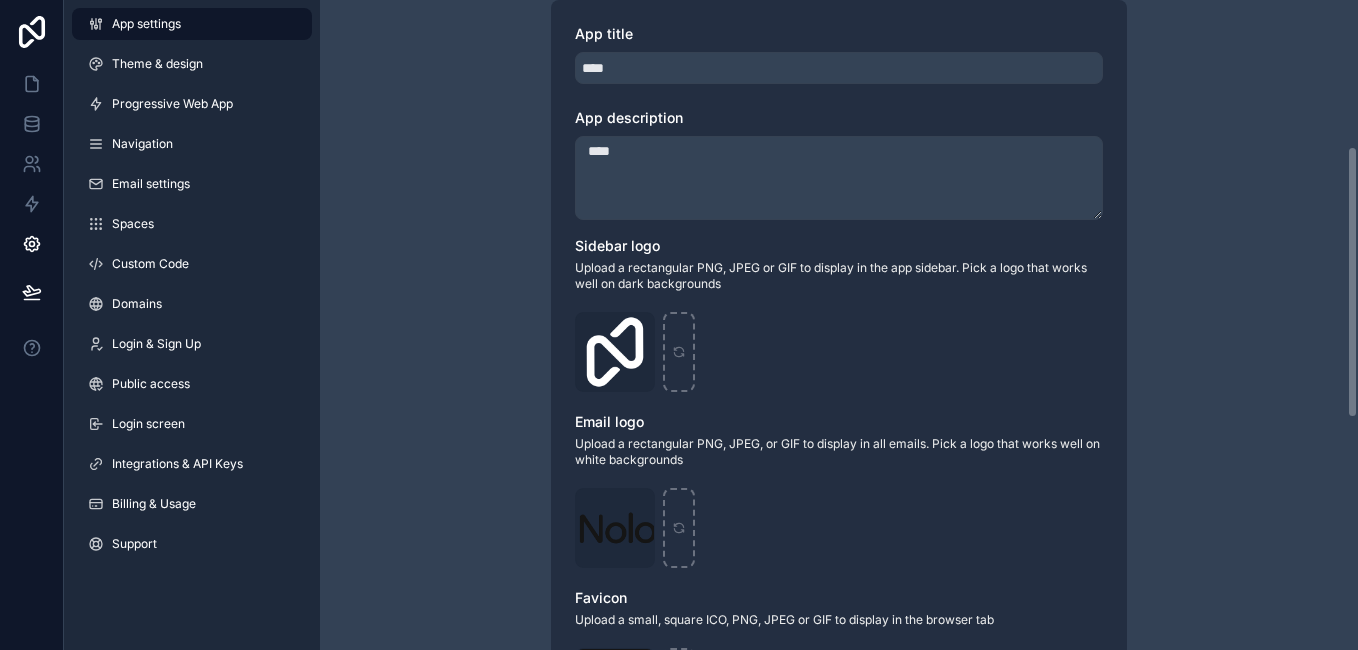 drag, startPoint x: 1356, startPoint y: 313, endPoint x: 1356, endPoint y: 218, distance: 95 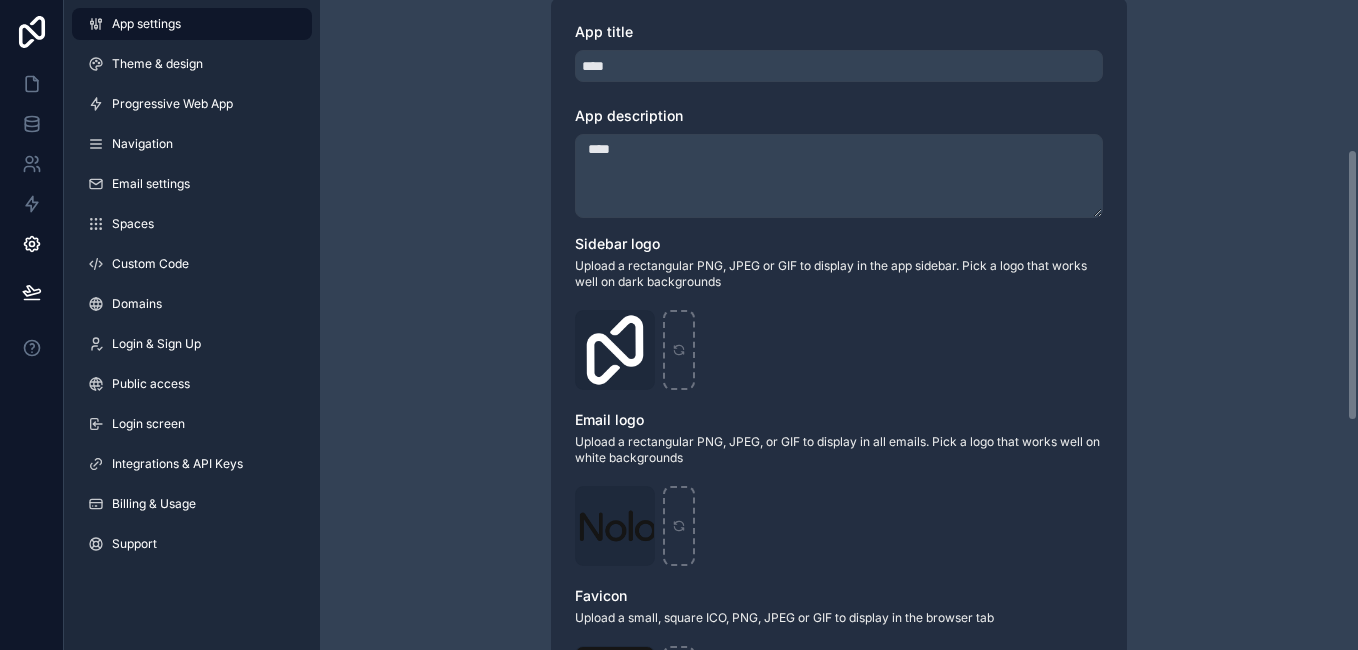 type 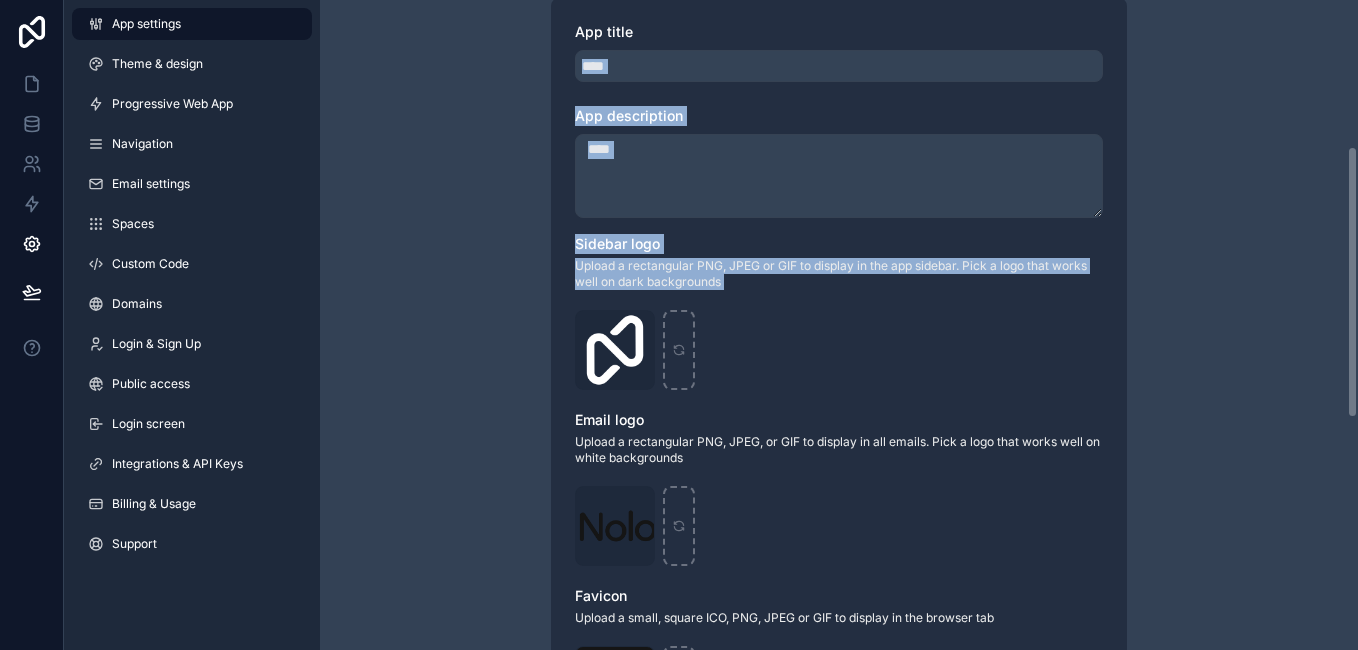 scroll, scrollTop: 345, scrollLeft: 0, axis: vertical 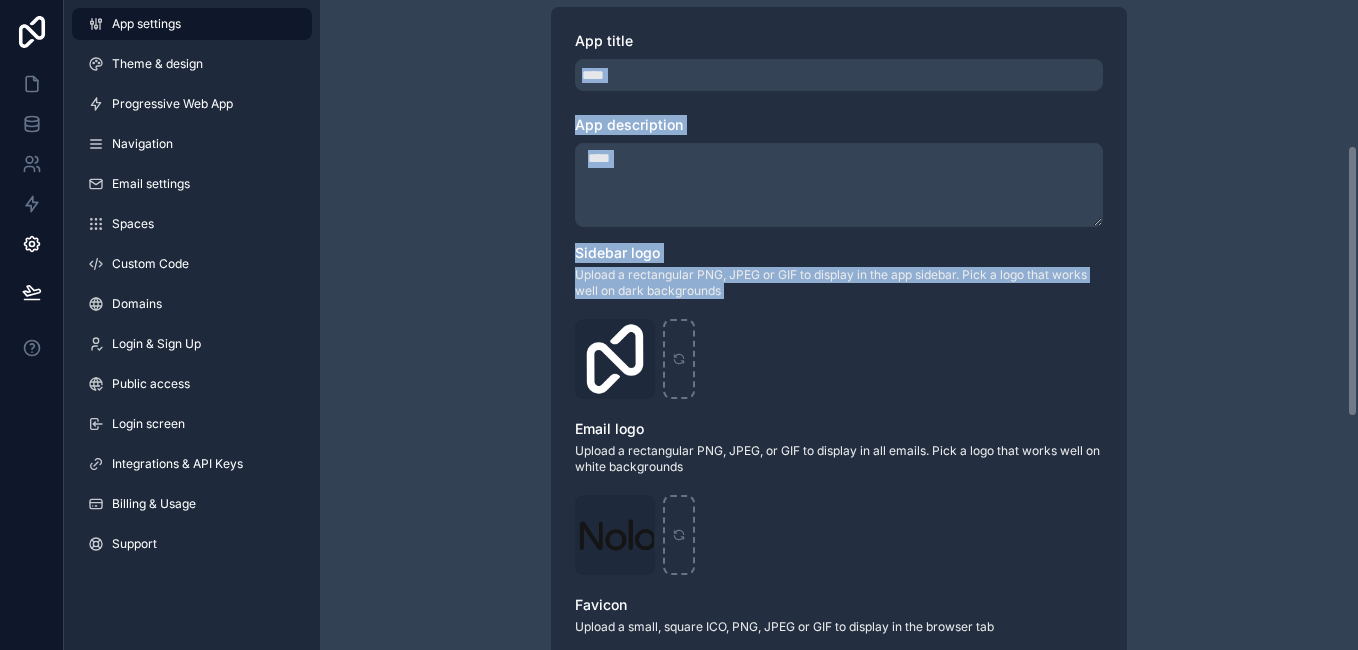 drag, startPoint x: 1269, startPoint y: 334, endPoint x: 903, endPoint y: 63, distance: 455.4086 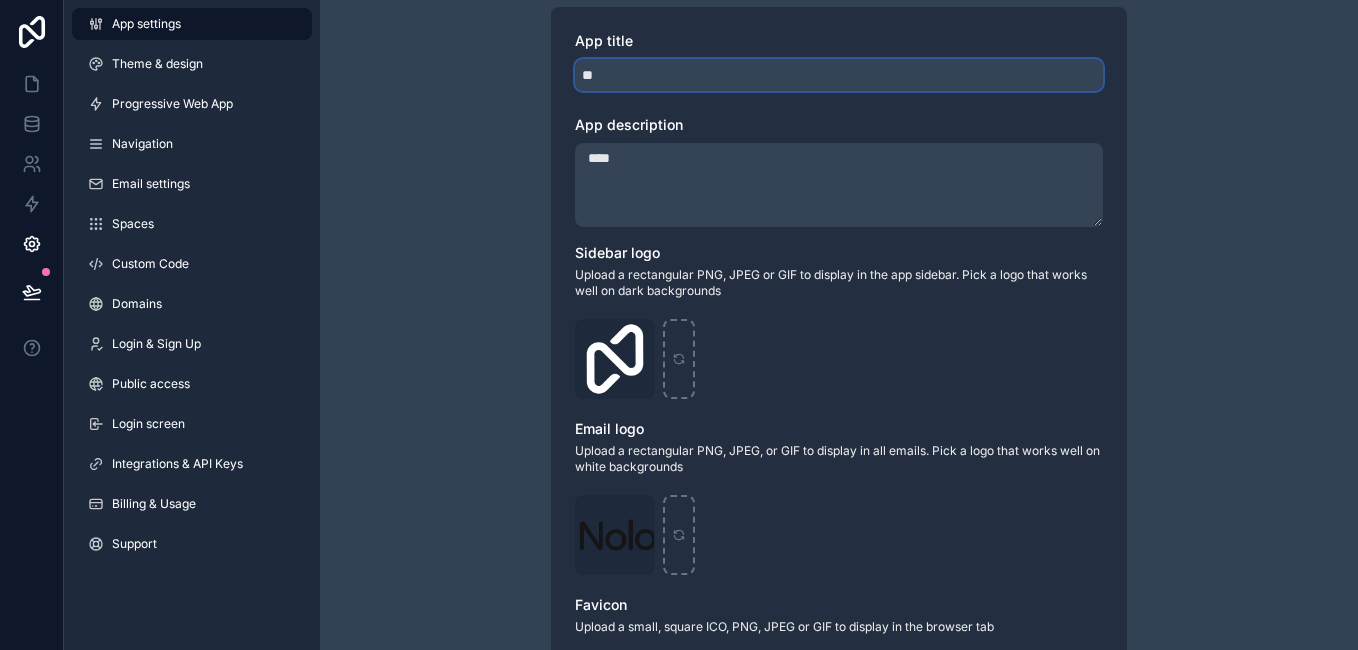 type on "*" 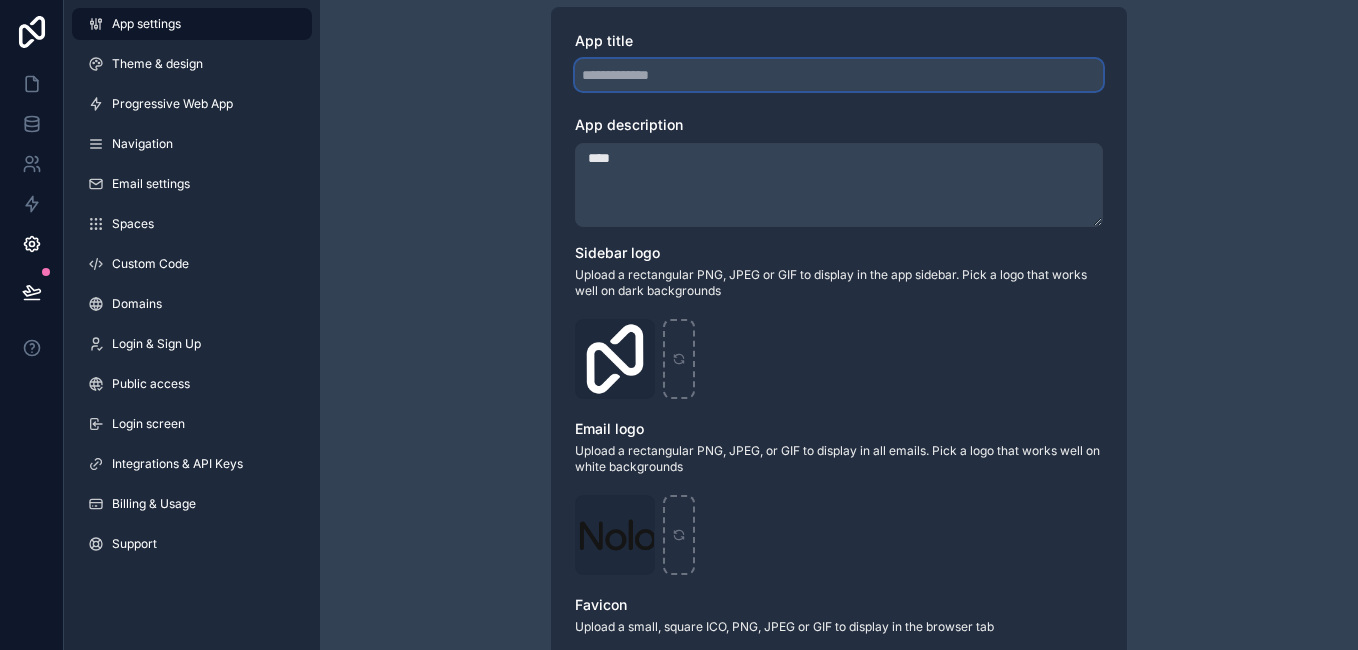 type on "*" 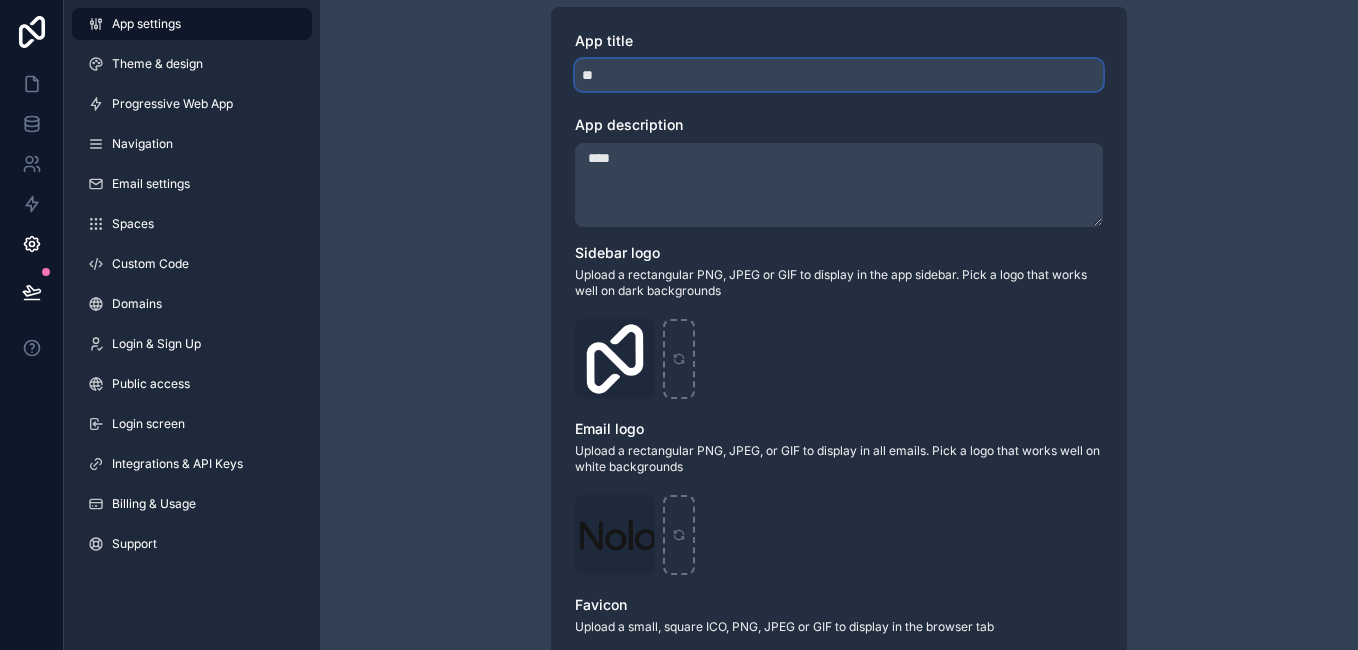 type on "*" 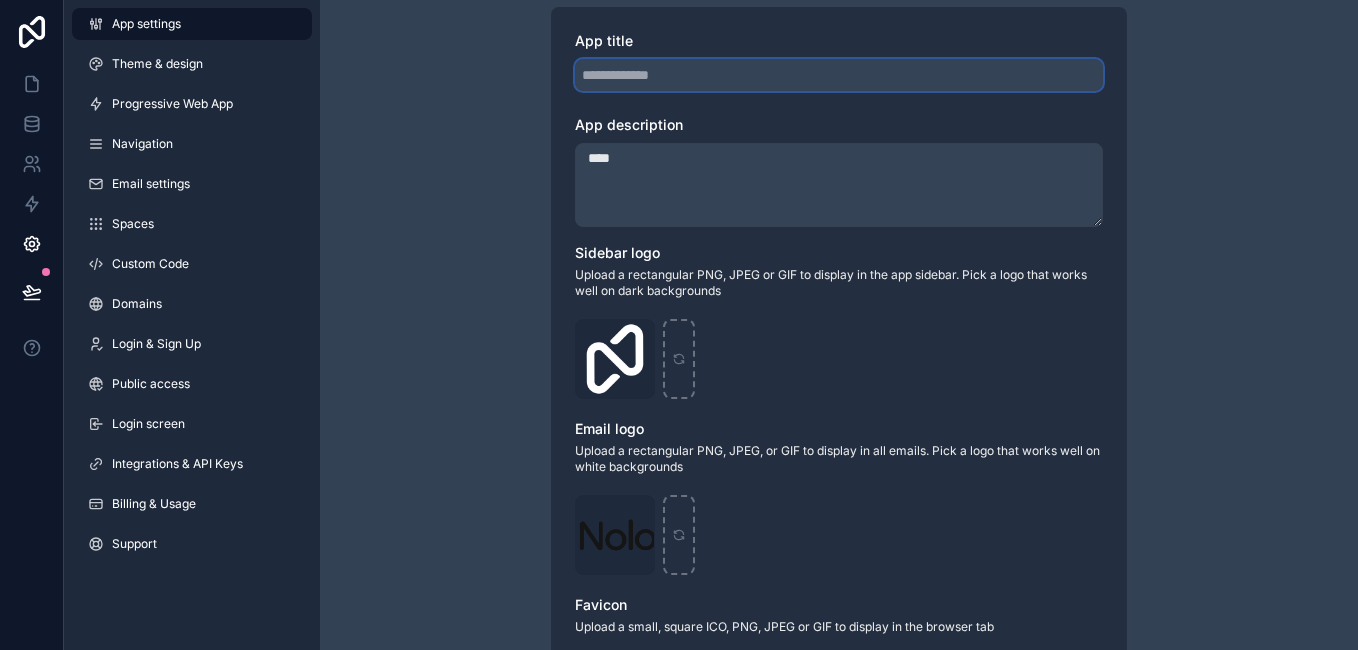 type on "*" 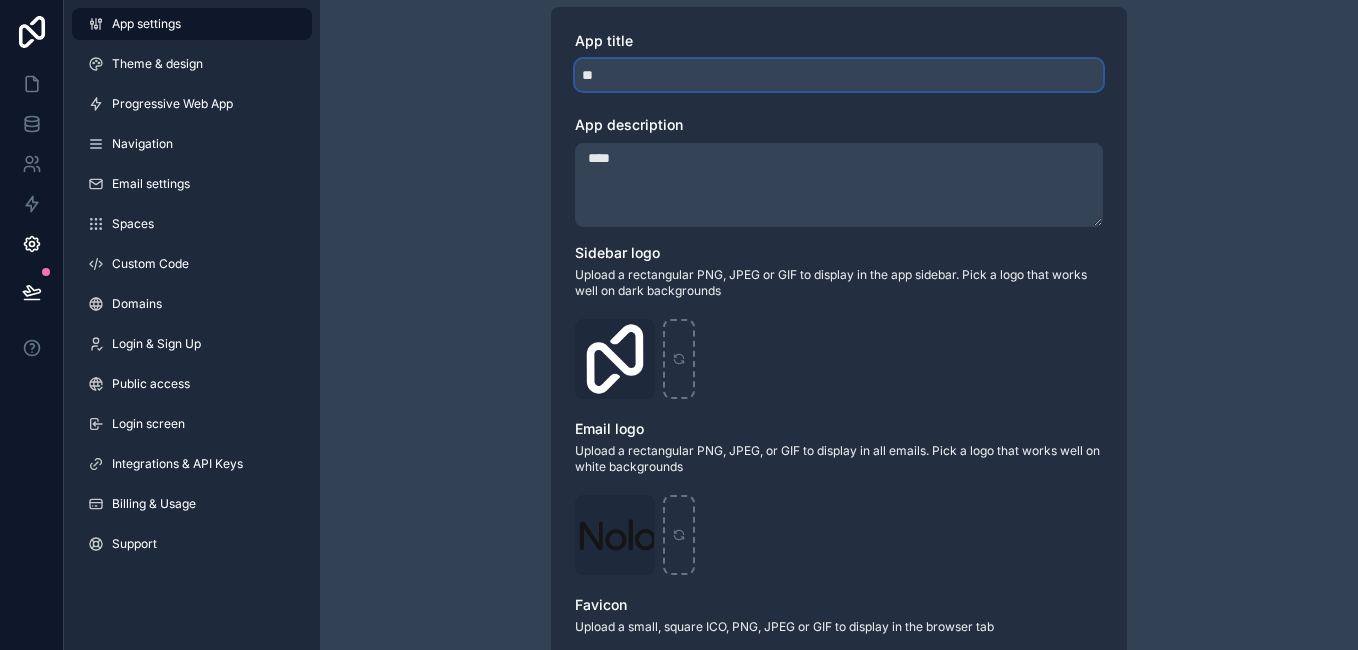 type on "*" 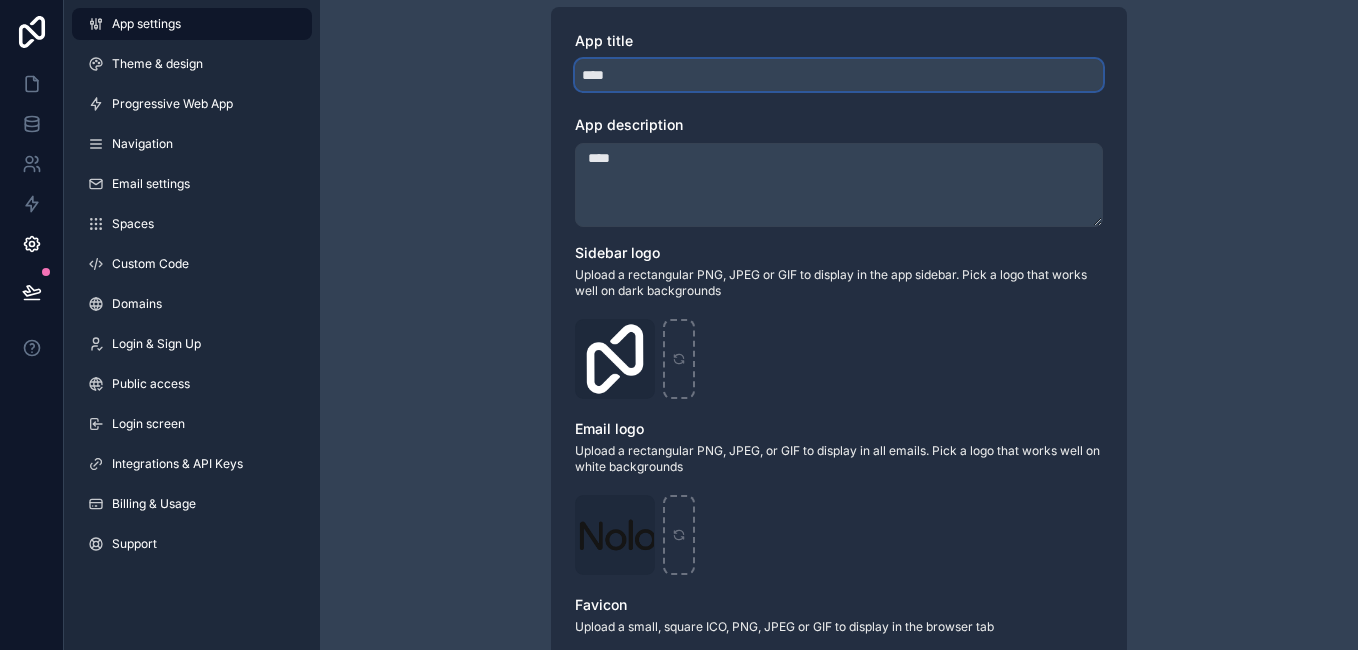 type on "****" 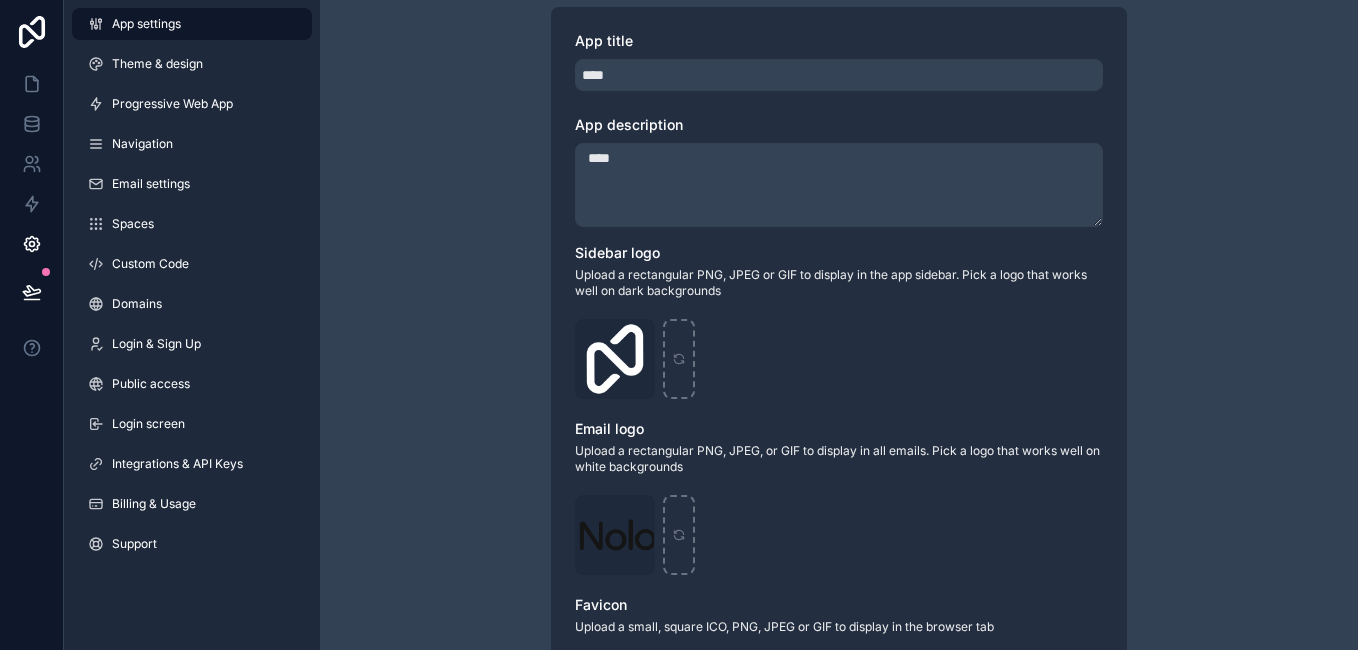 click on "****" at bounding box center [839, 185] 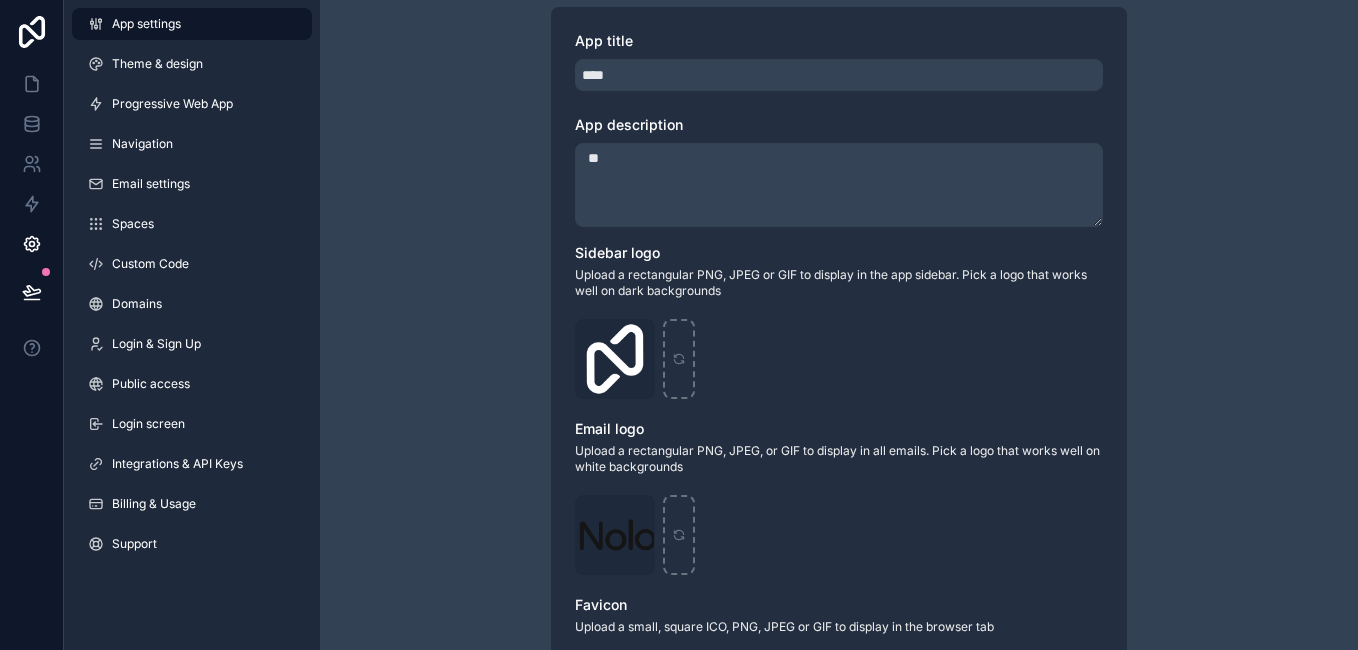 type on "*" 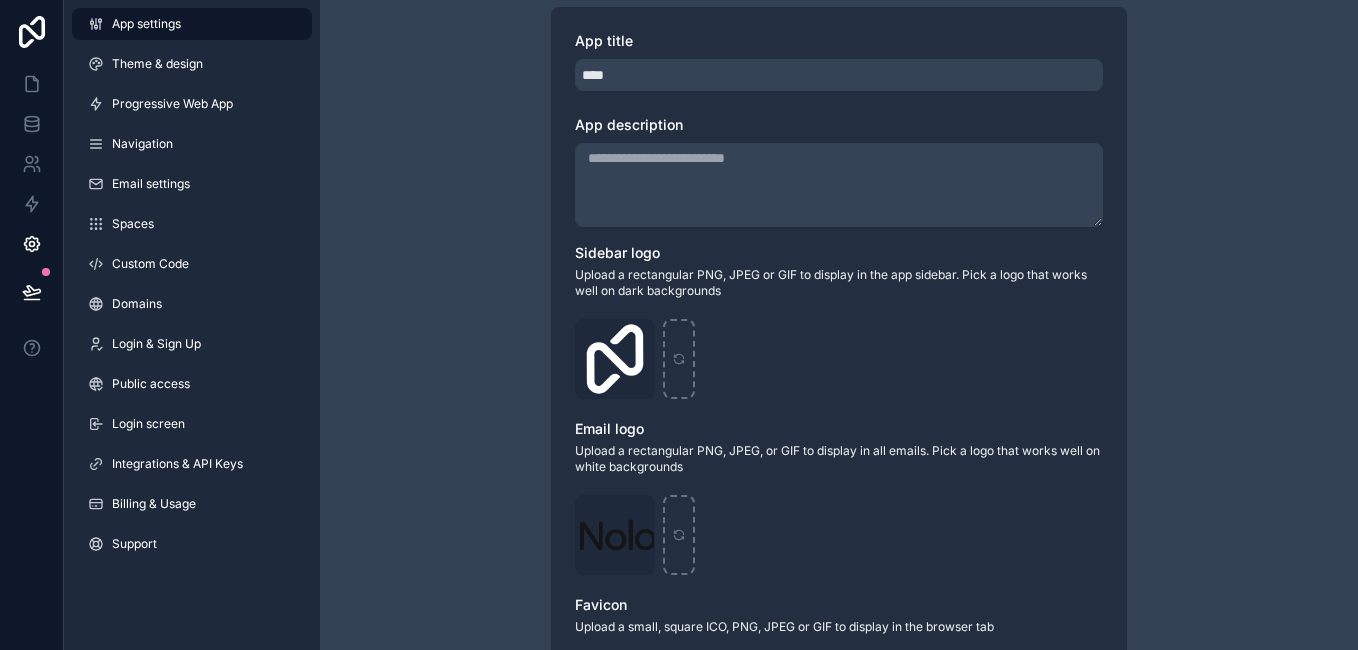 click on "App description" at bounding box center [839, 185] 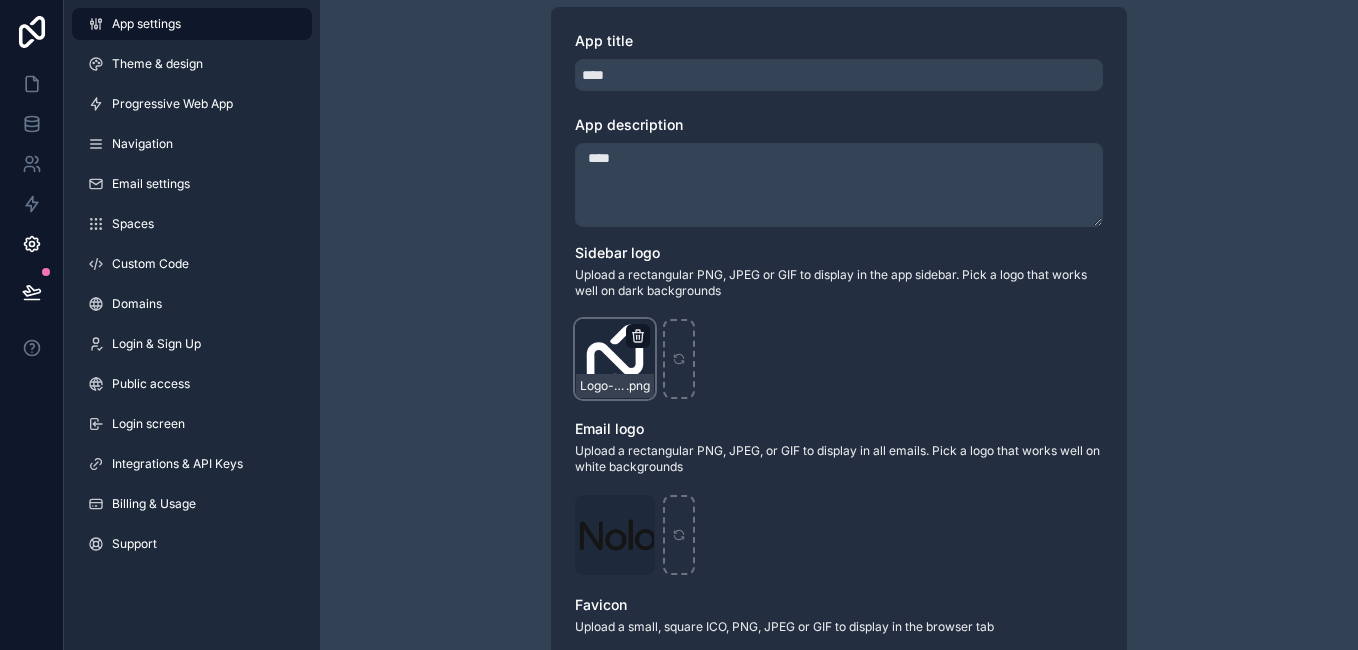 type on "****" 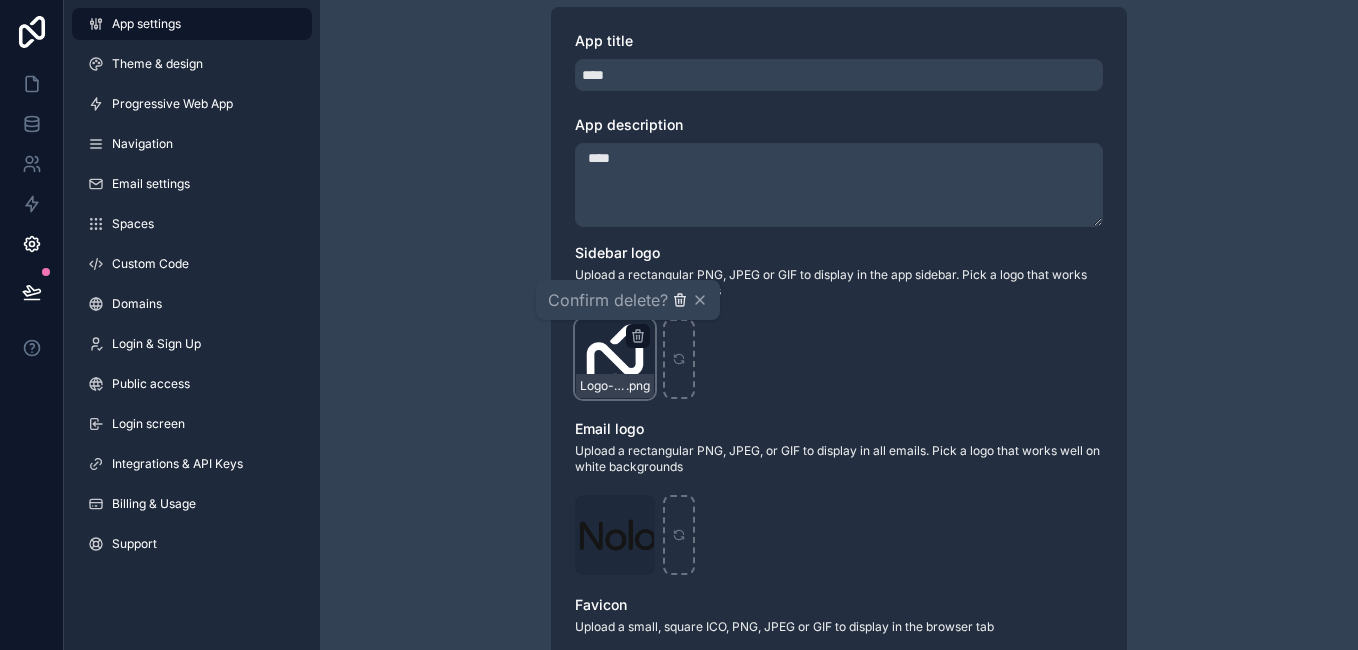 click 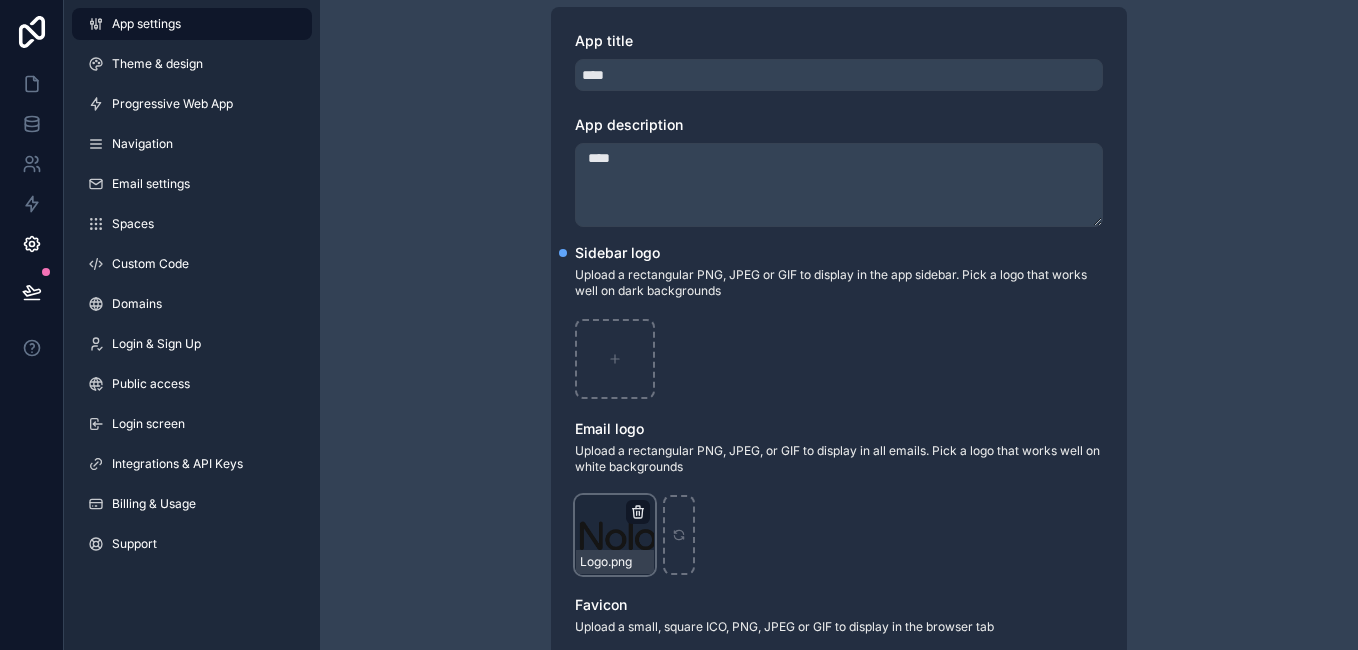 click 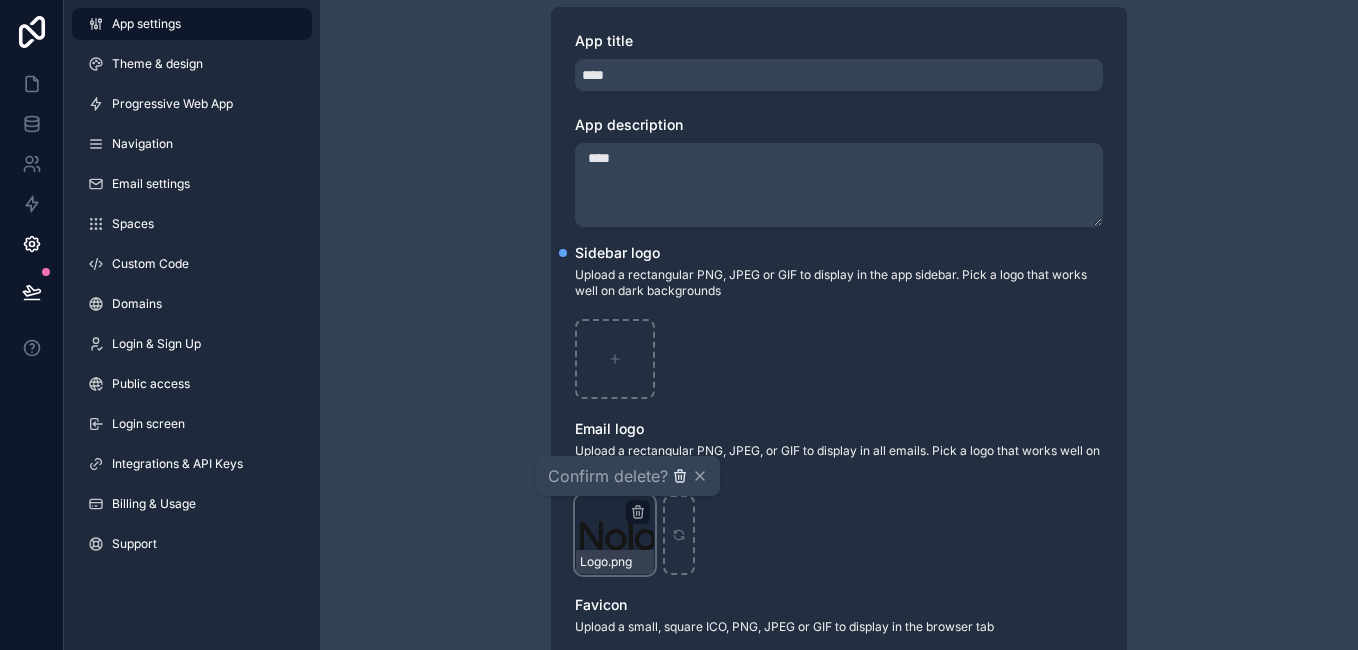 click 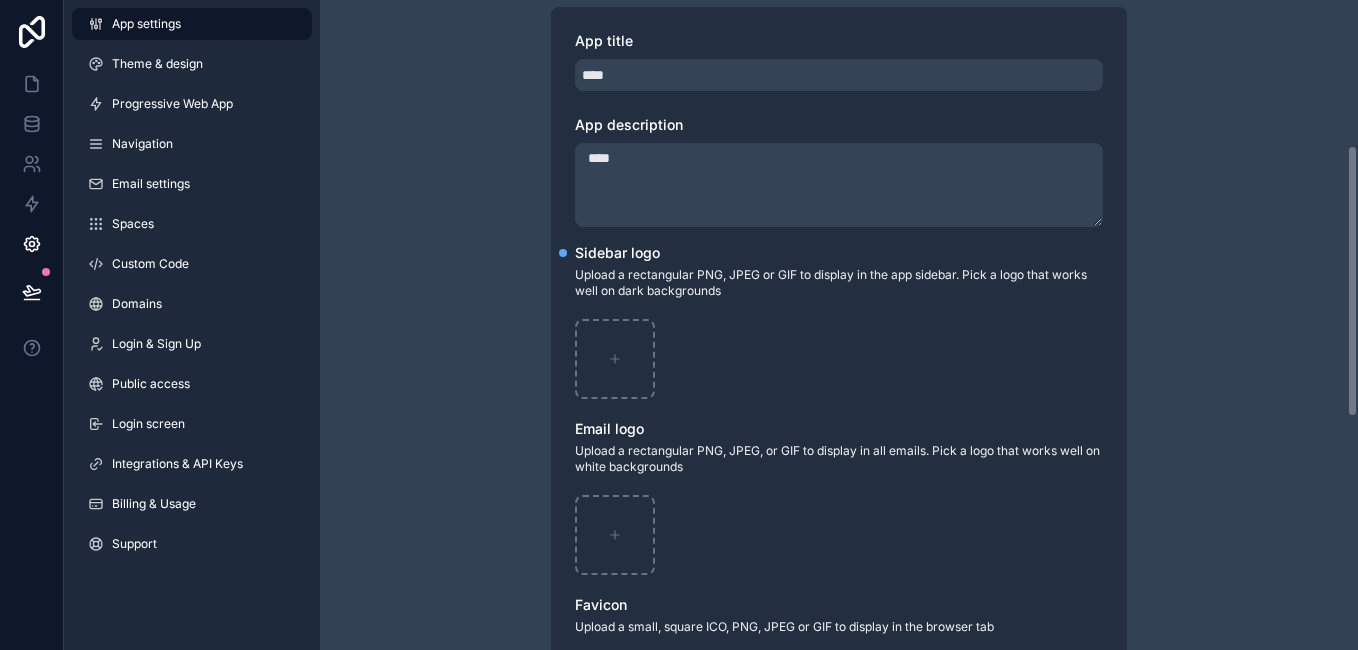 scroll, scrollTop: 611, scrollLeft: 0, axis: vertical 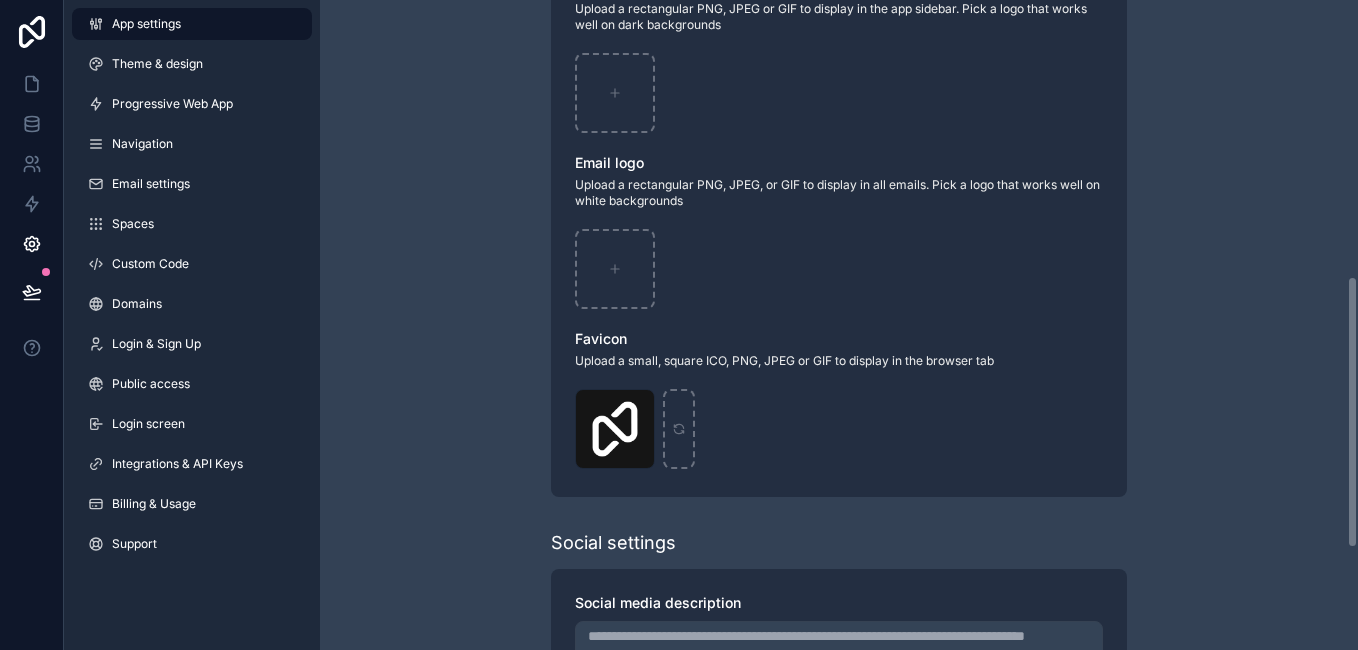 drag, startPoint x: 1357, startPoint y: 270, endPoint x: 1361, endPoint y: 409, distance: 139.05754 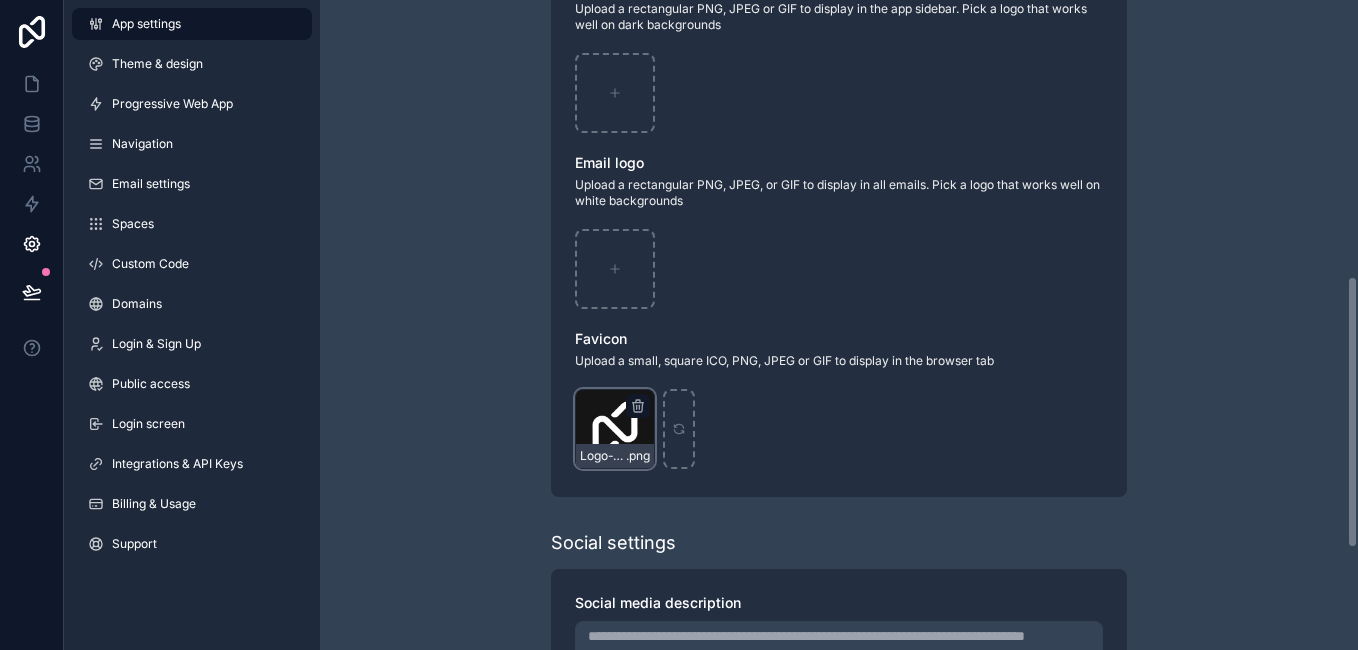 scroll, scrollTop: 675, scrollLeft: 0, axis: vertical 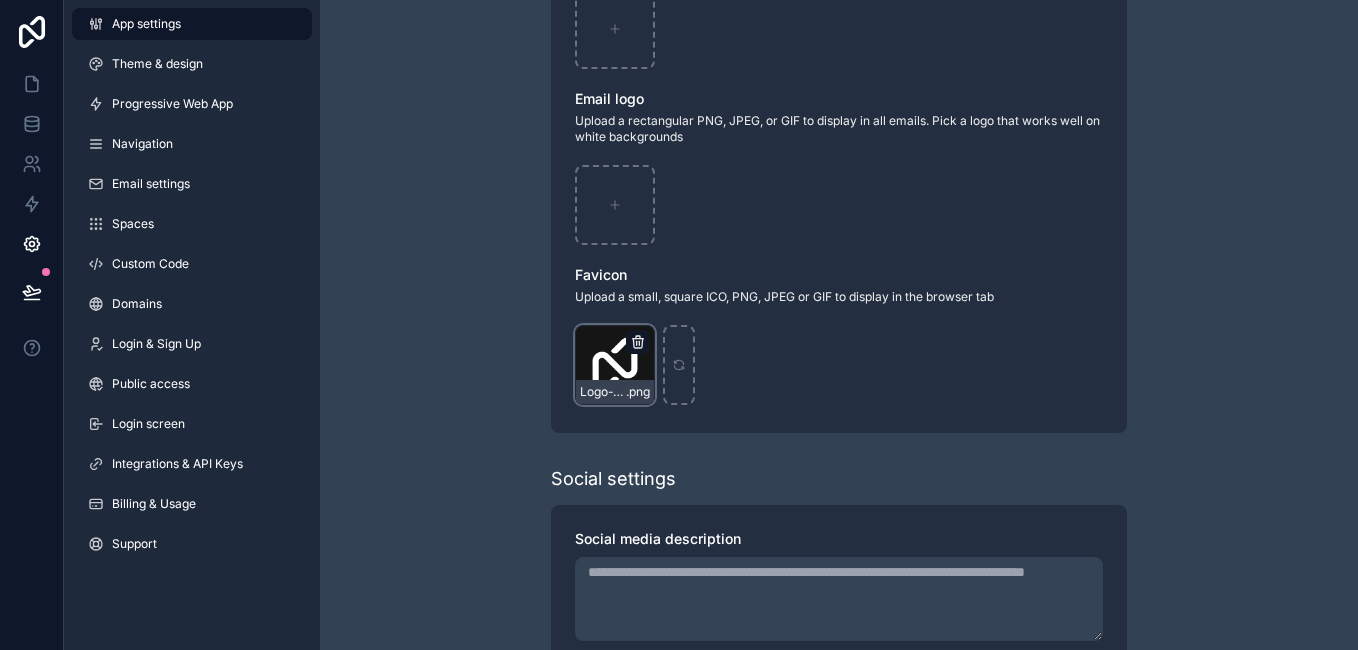 click 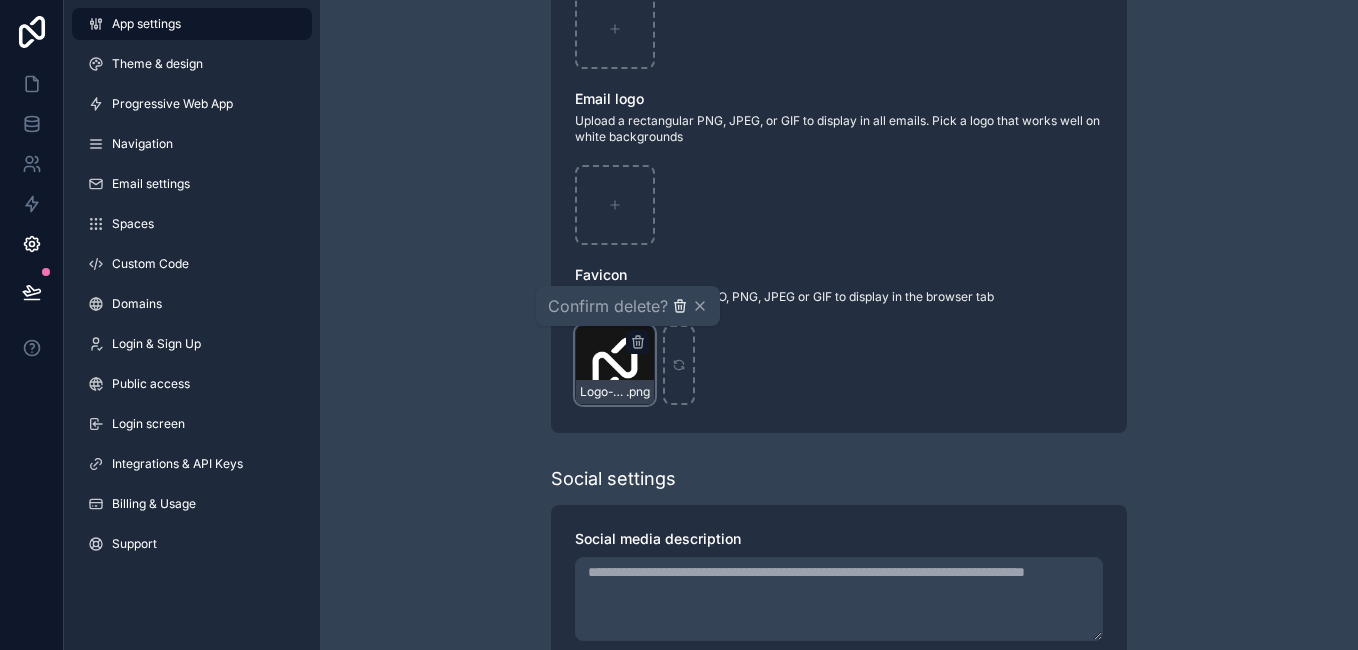 click 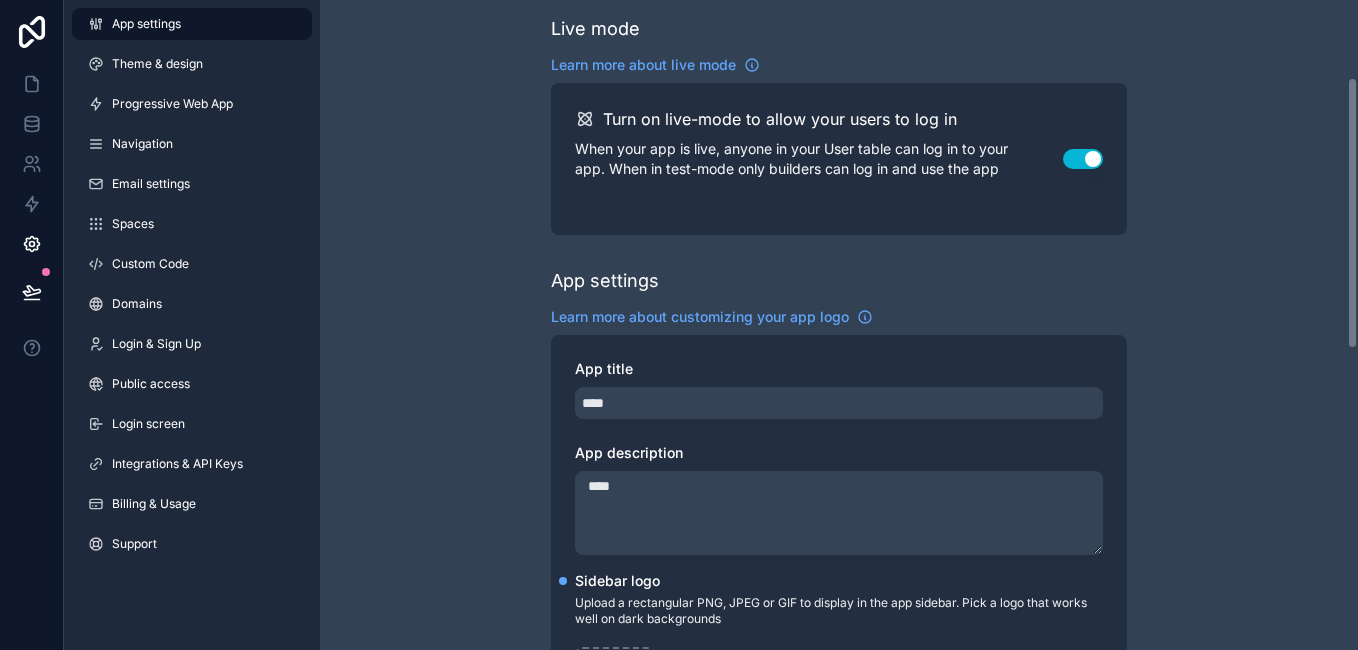 scroll, scrollTop: 0, scrollLeft: 0, axis: both 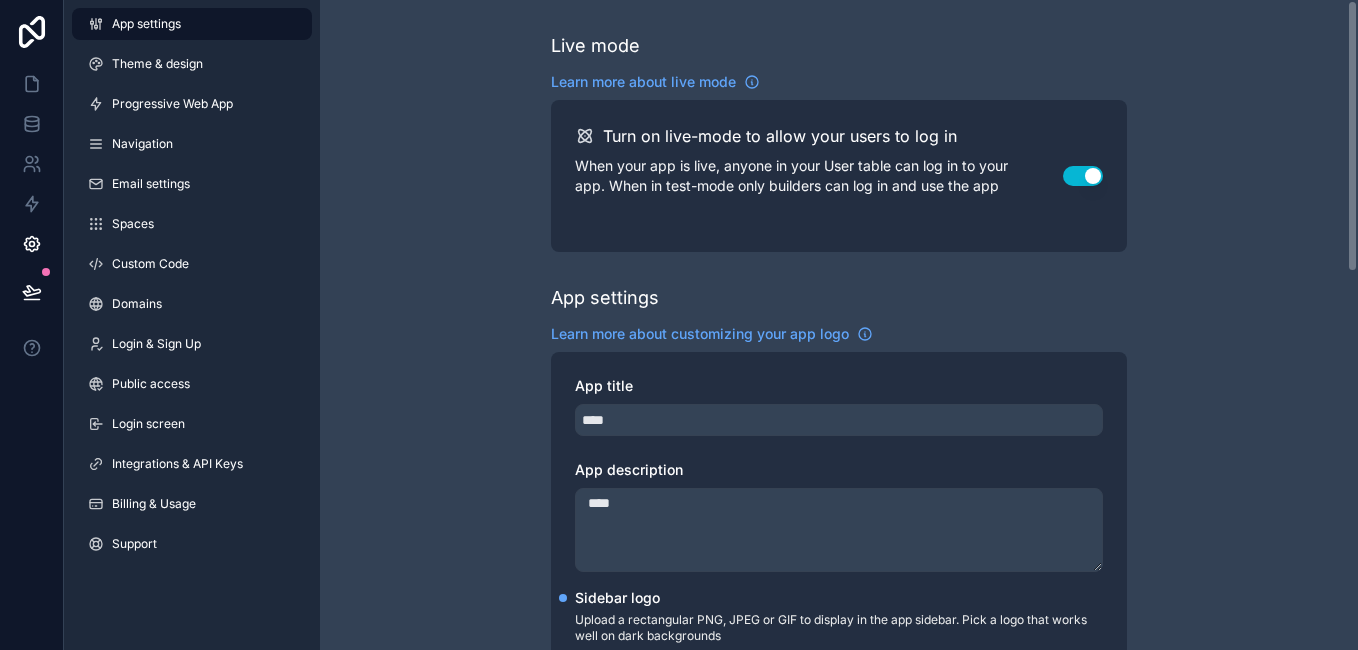 drag, startPoint x: 1357, startPoint y: 370, endPoint x: 1361, endPoint y: 15, distance: 355.02252 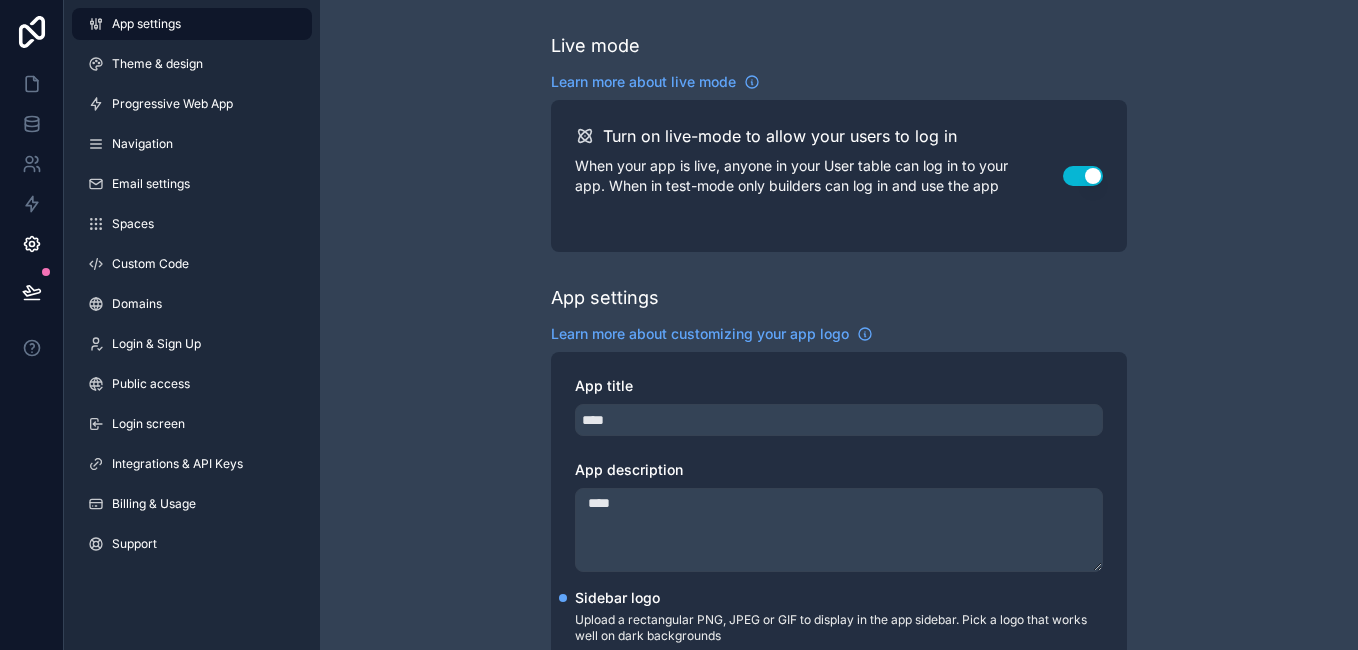 click on "App settings Theme & design Progressive Web App Navigation Email settings Spaces Custom Code Domains Login & Sign Up Public access Login screen Integrations & API Keys Billing & Usage Support" at bounding box center [192, 288] 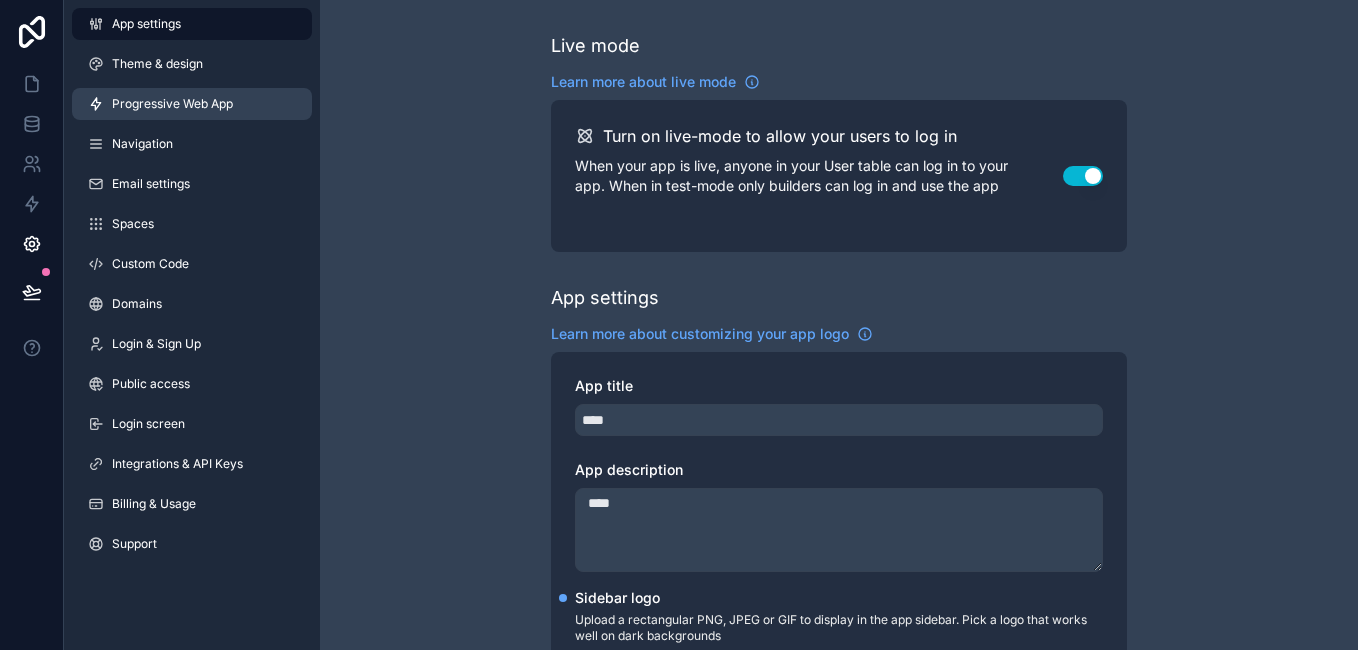click on "Progressive Web App" at bounding box center (192, 104) 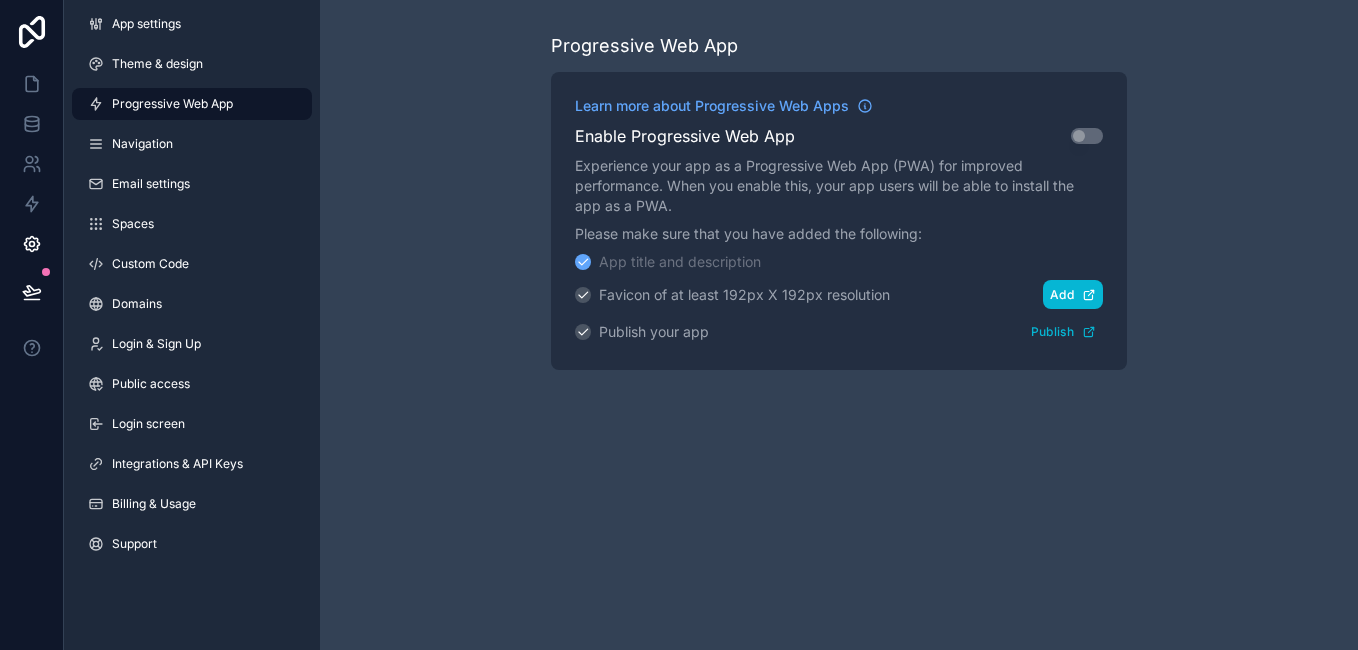 click on "Add" at bounding box center (1073, 294) 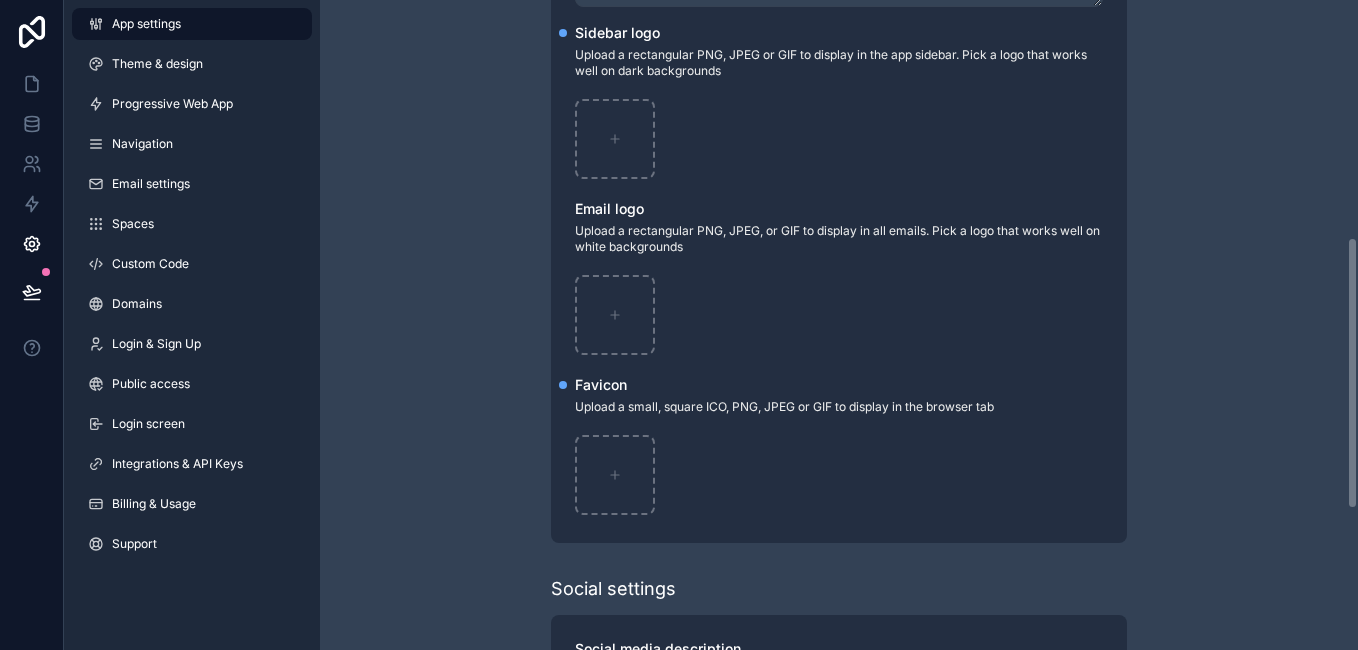 scroll, scrollTop: 556, scrollLeft: 0, axis: vertical 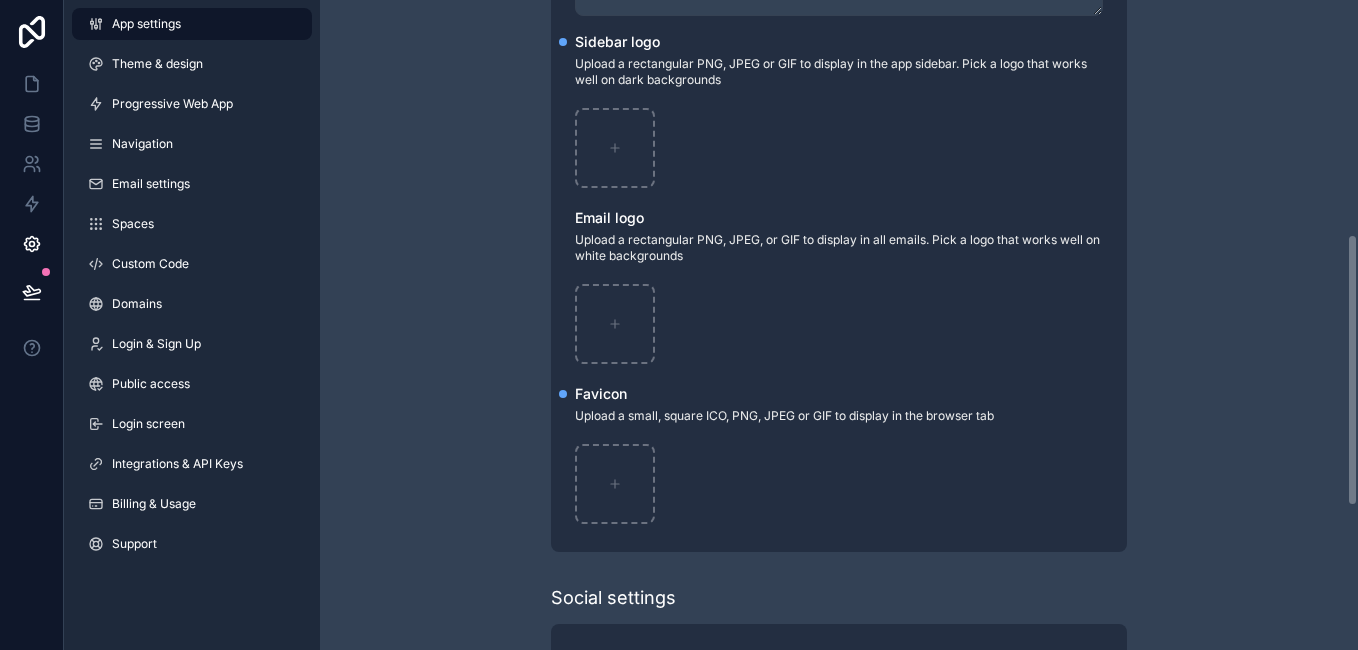 drag, startPoint x: 1350, startPoint y: 407, endPoint x: 1358, endPoint y: 263, distance: 144.22205 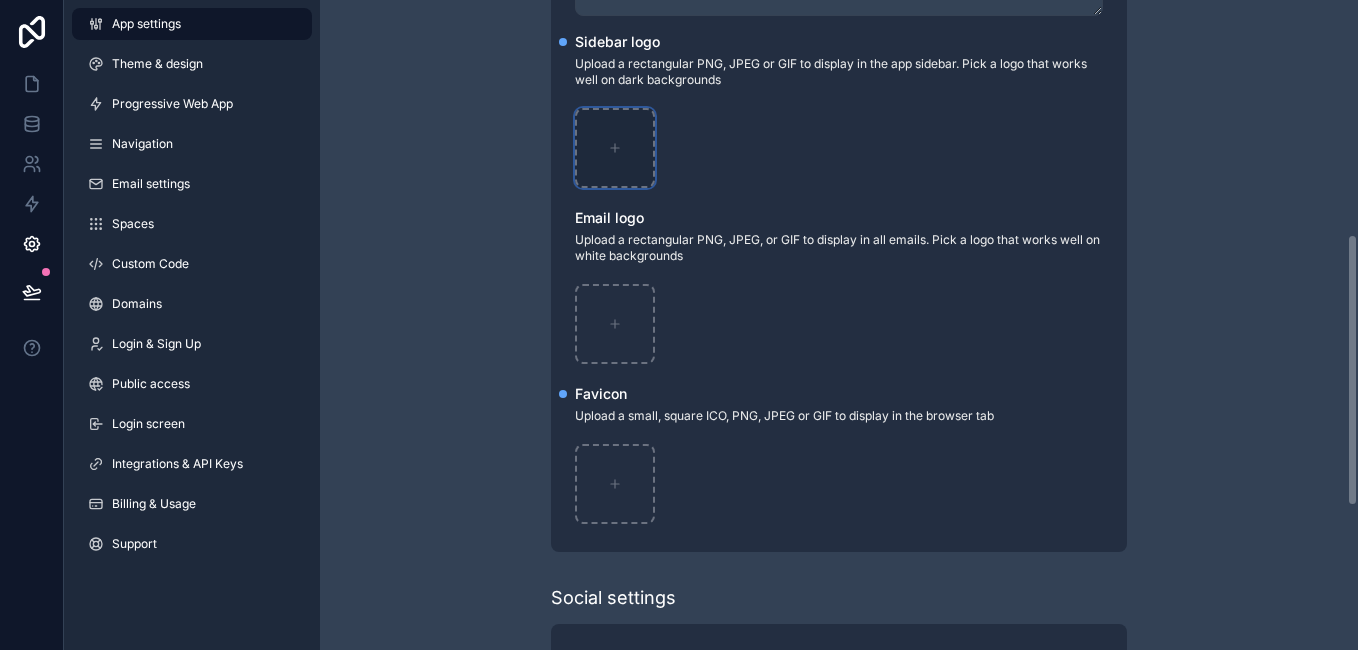 click at bounding box center [615, 148] 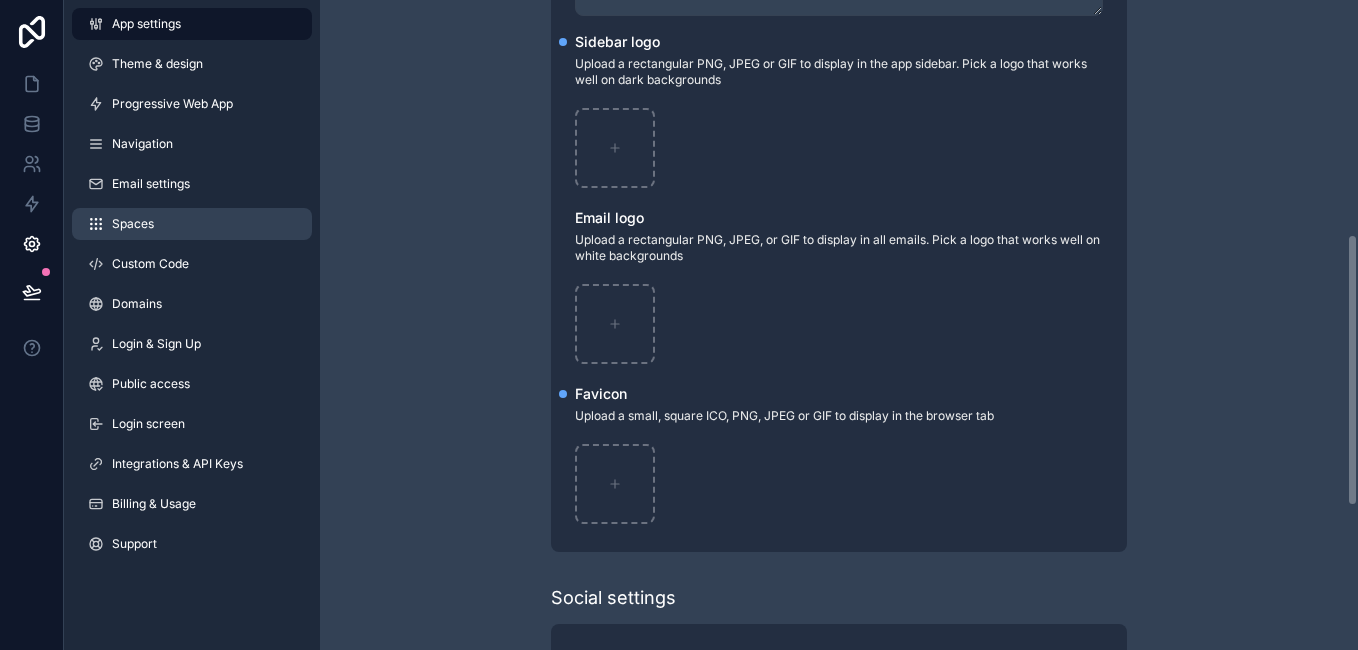 click on "Spaces" at bounding box center (192, 224) 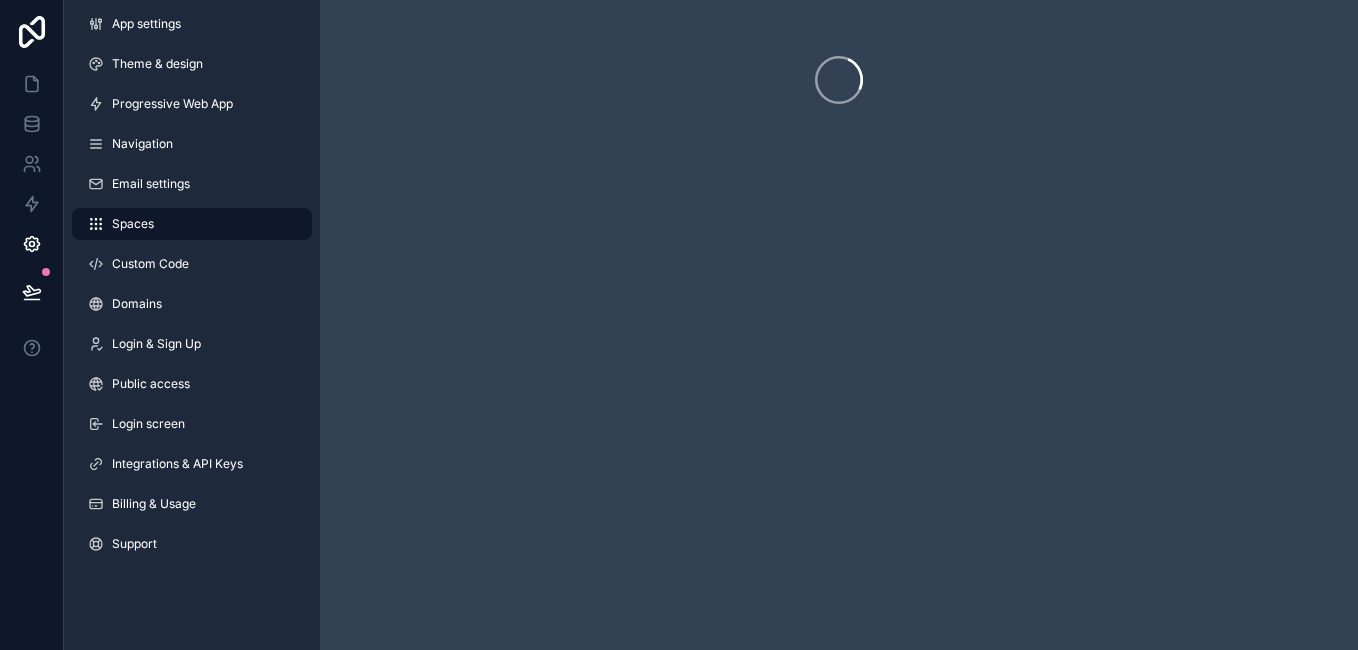 scroll, scrollTop: 0, scrollLeft: 0, axis: both 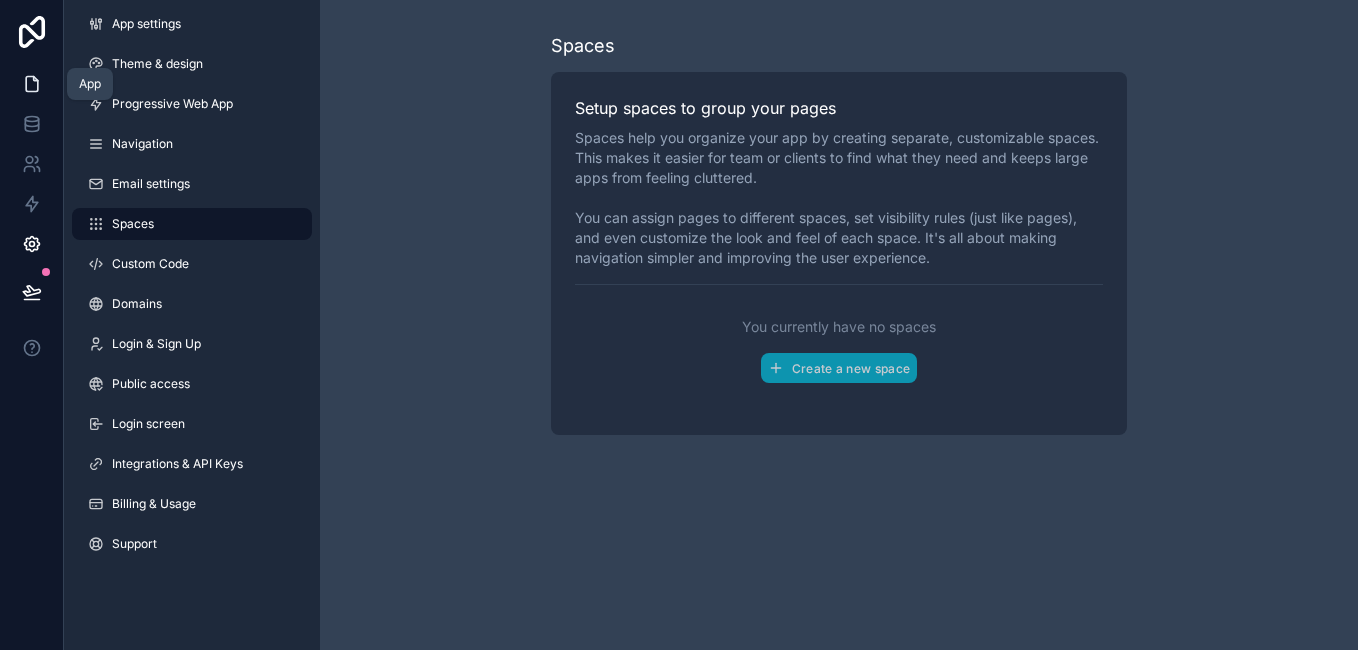click at bounding box center (31, 84) 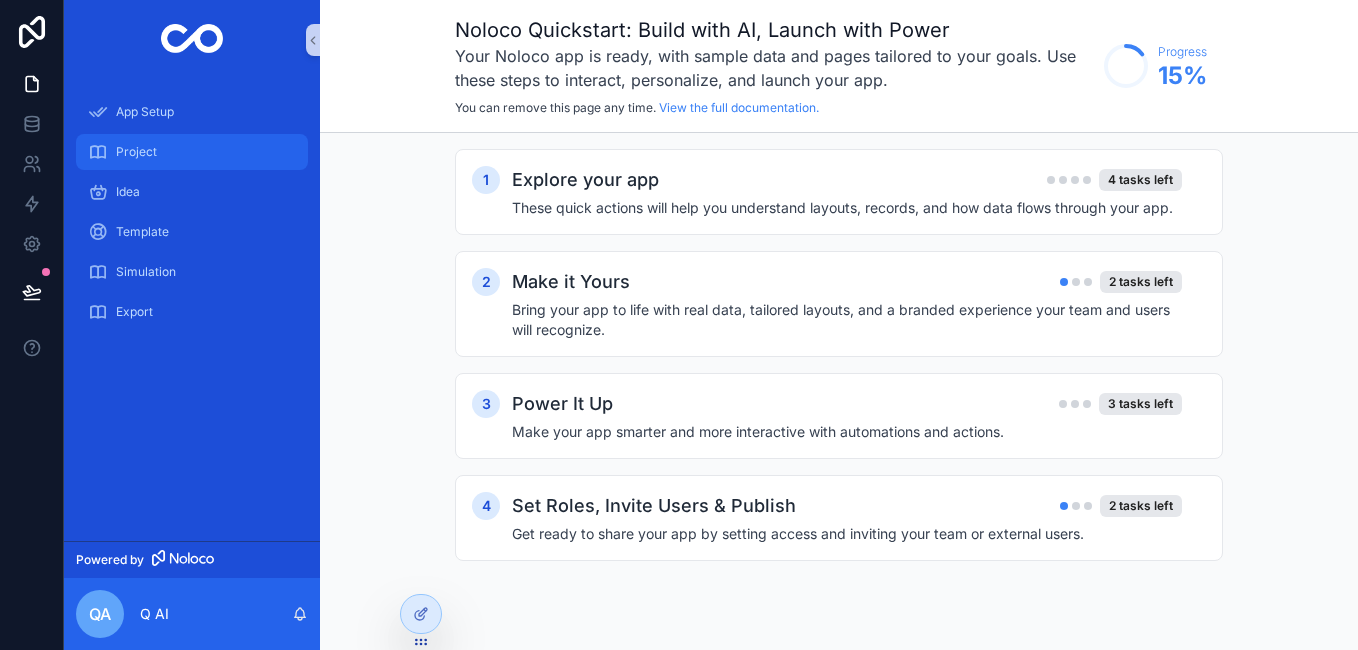 click on "Project" at bounding box center [192, 152] 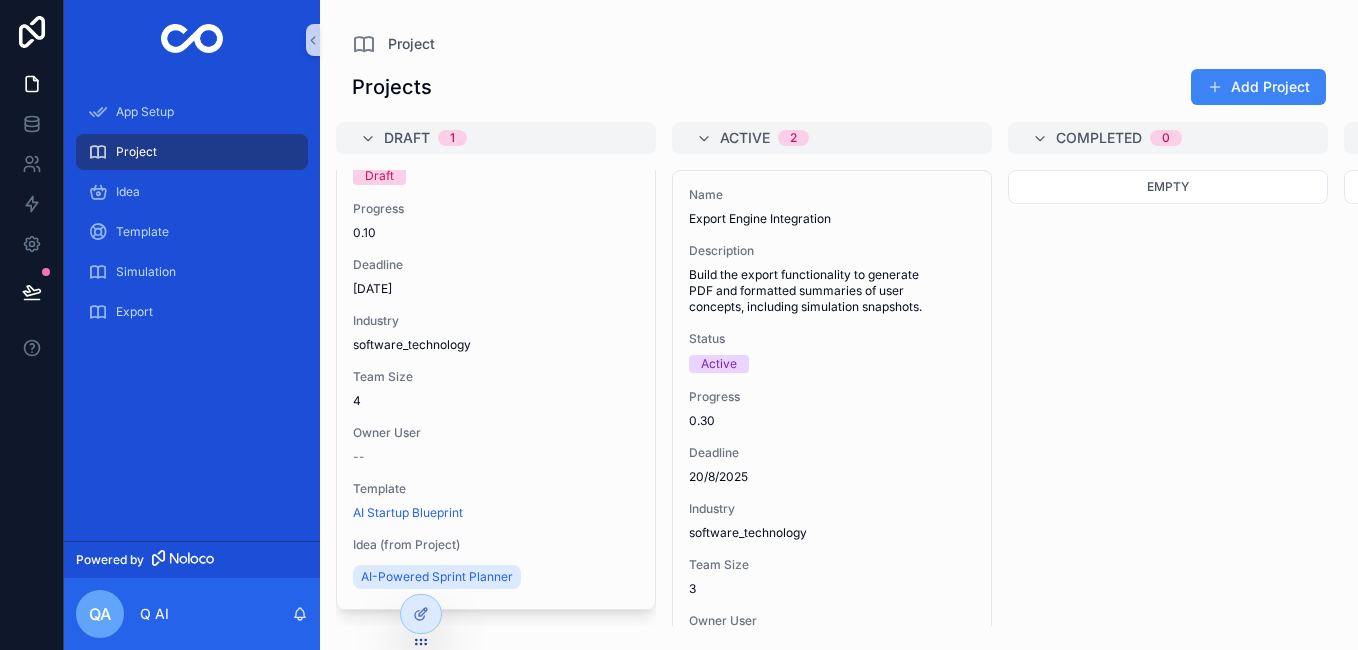 scroll, scrollTop: 203, scrollLeft: 0, axis: vertical 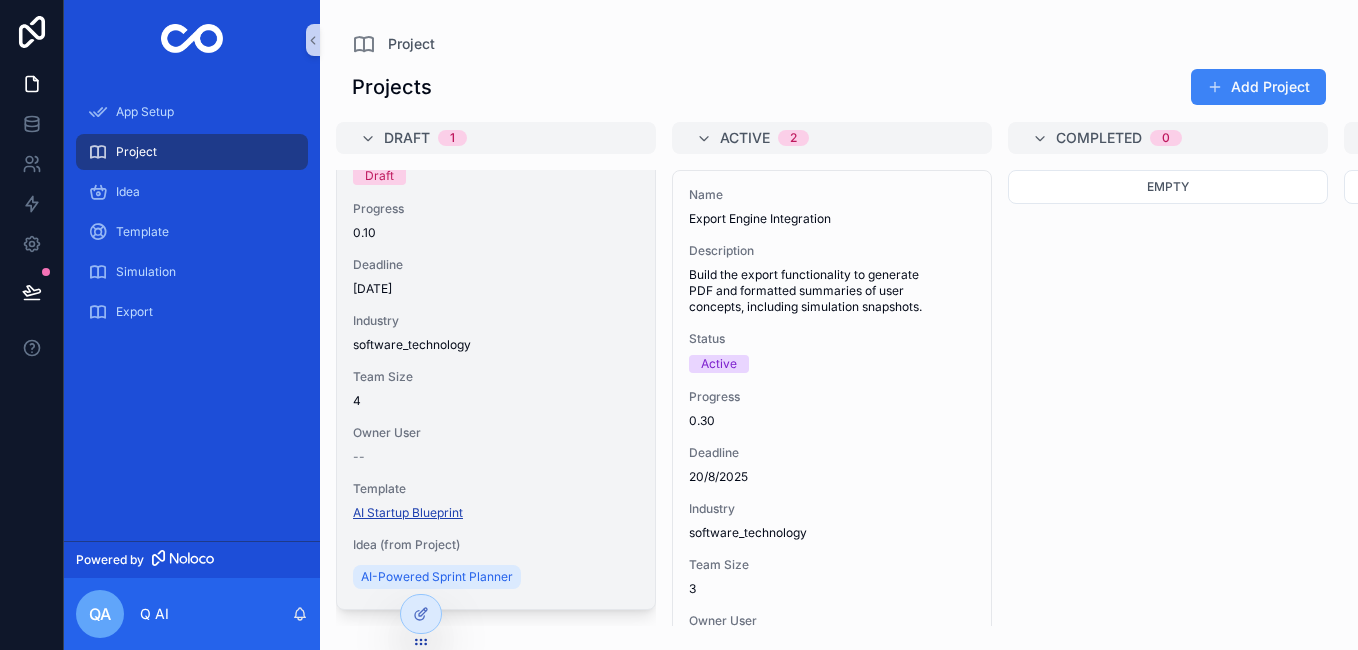 click on "AI Startup Blueprint" at bounding box center [408, 513] 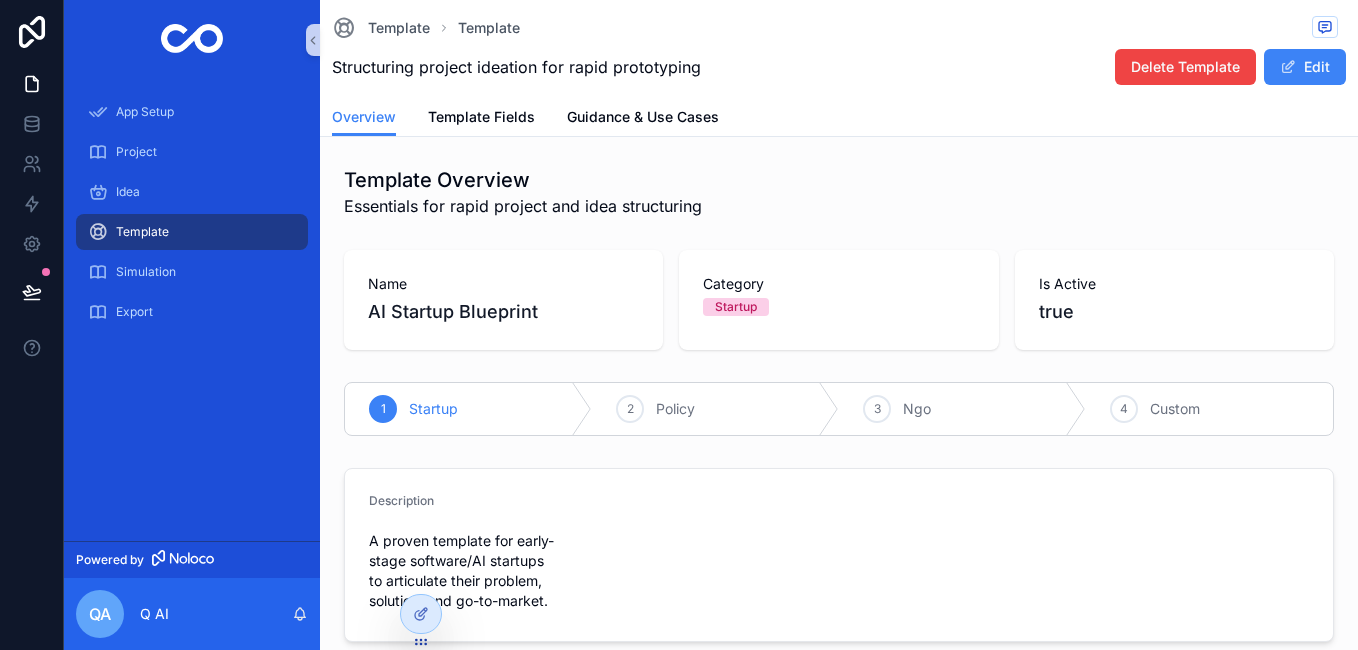 scroll, scrollTop: 0, scrollLeft: 0, axis: both 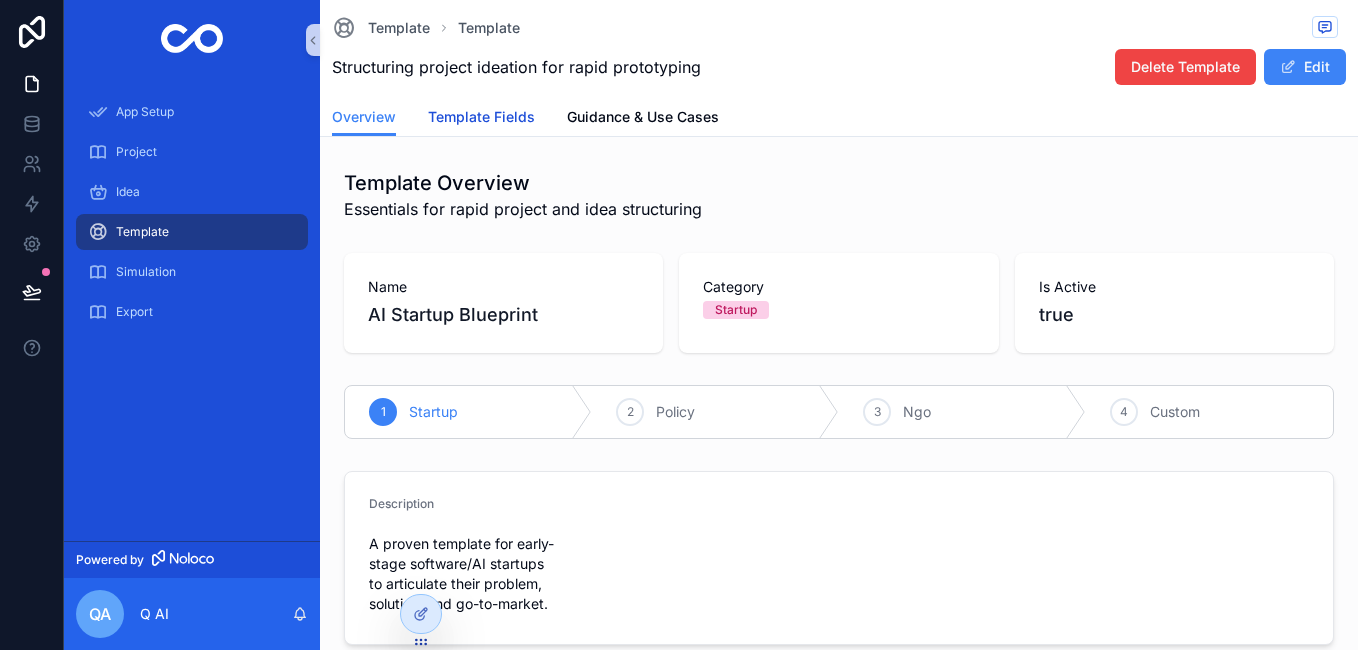 click on "Template Fields" at bounding box center [481, 117] 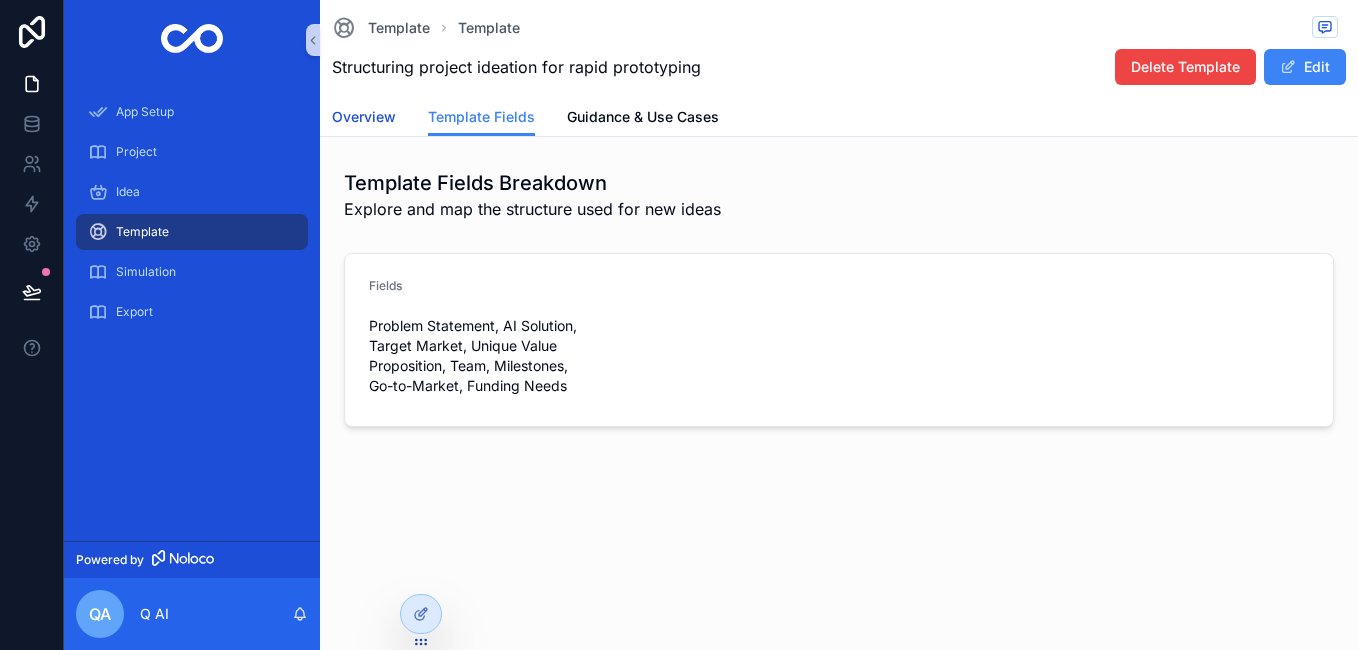click on "Overview" at bounding box center [364, 119] 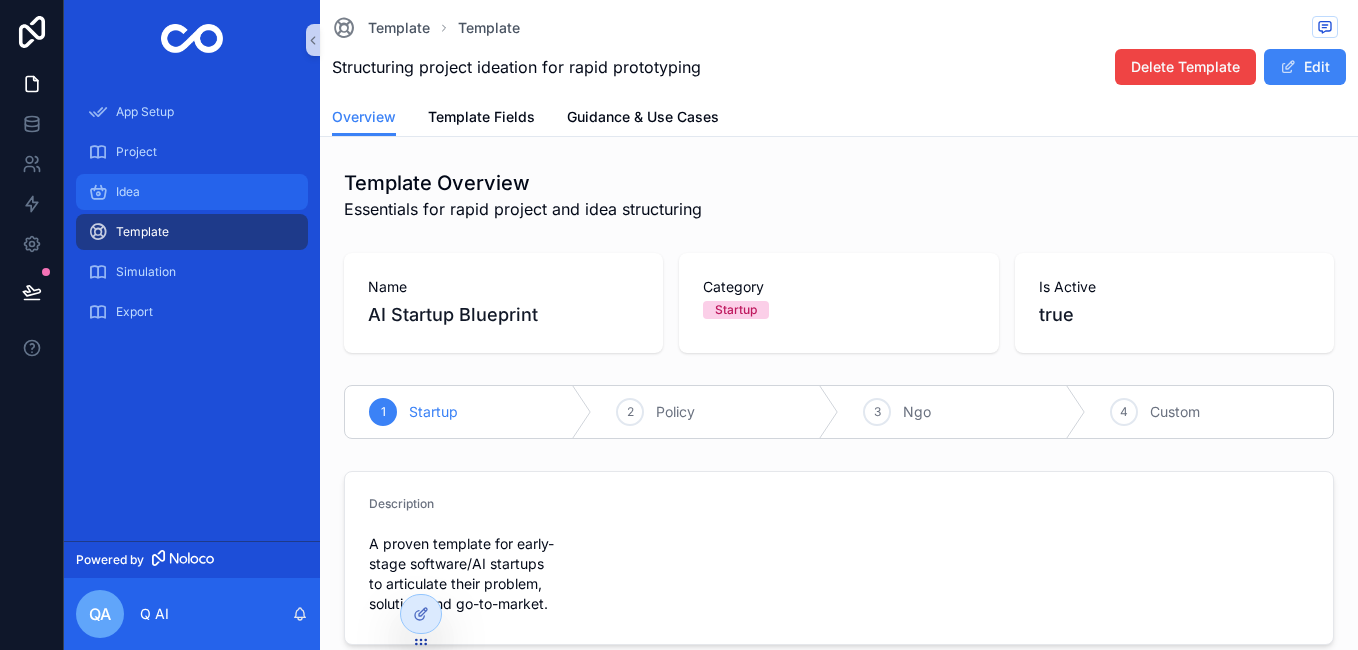 click on "Idea" at bounding box center [192, 192] 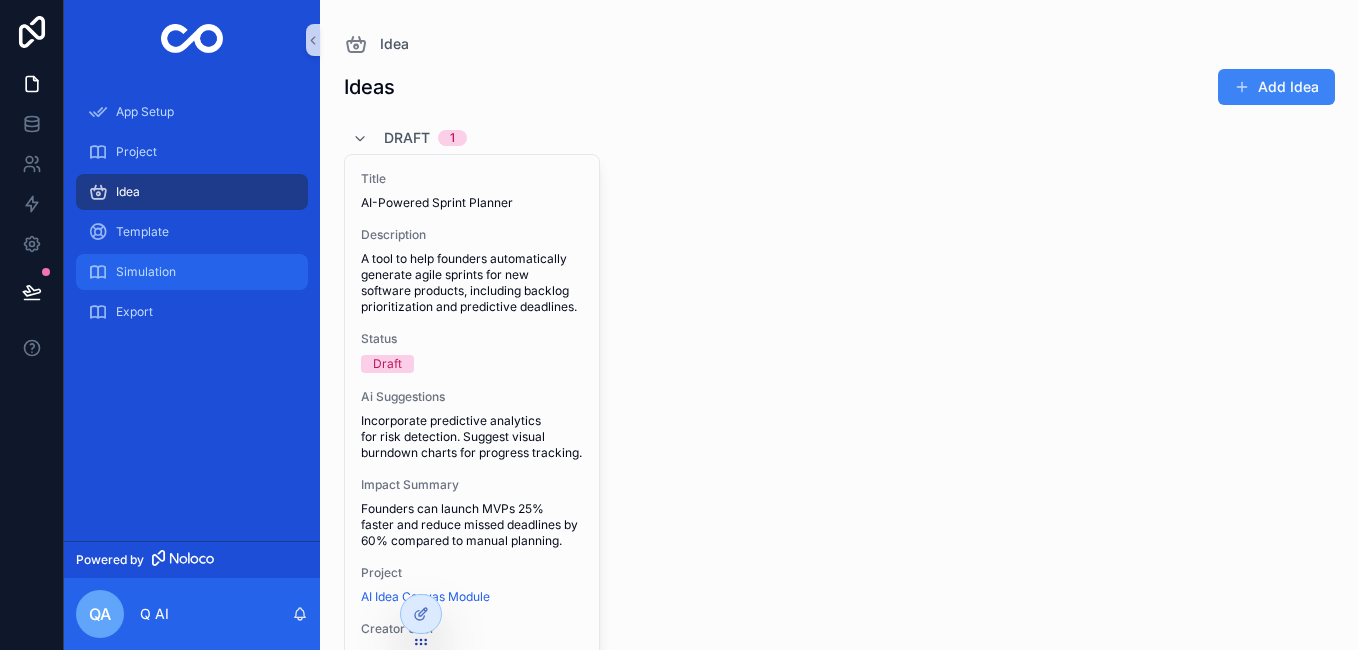 click on "Simulation" at bounding box center [146, 272] 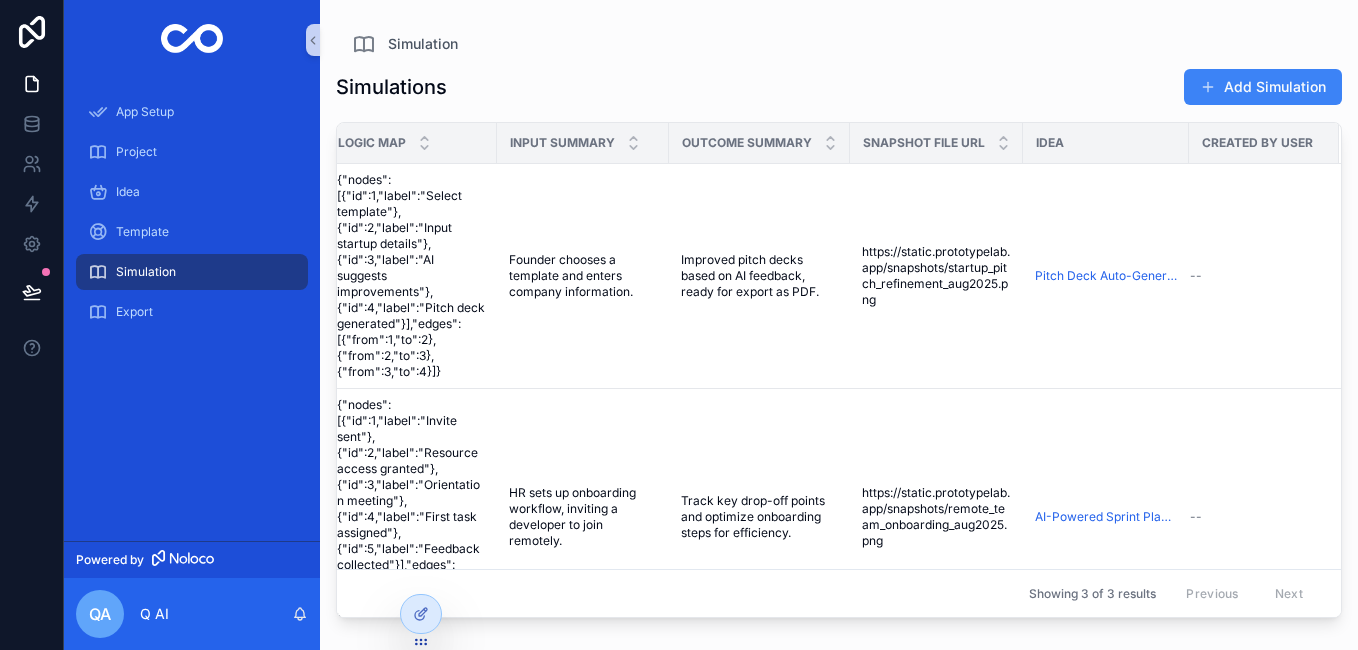 scroll, scrollTop: 0, scrollLeft: 0, axis: both 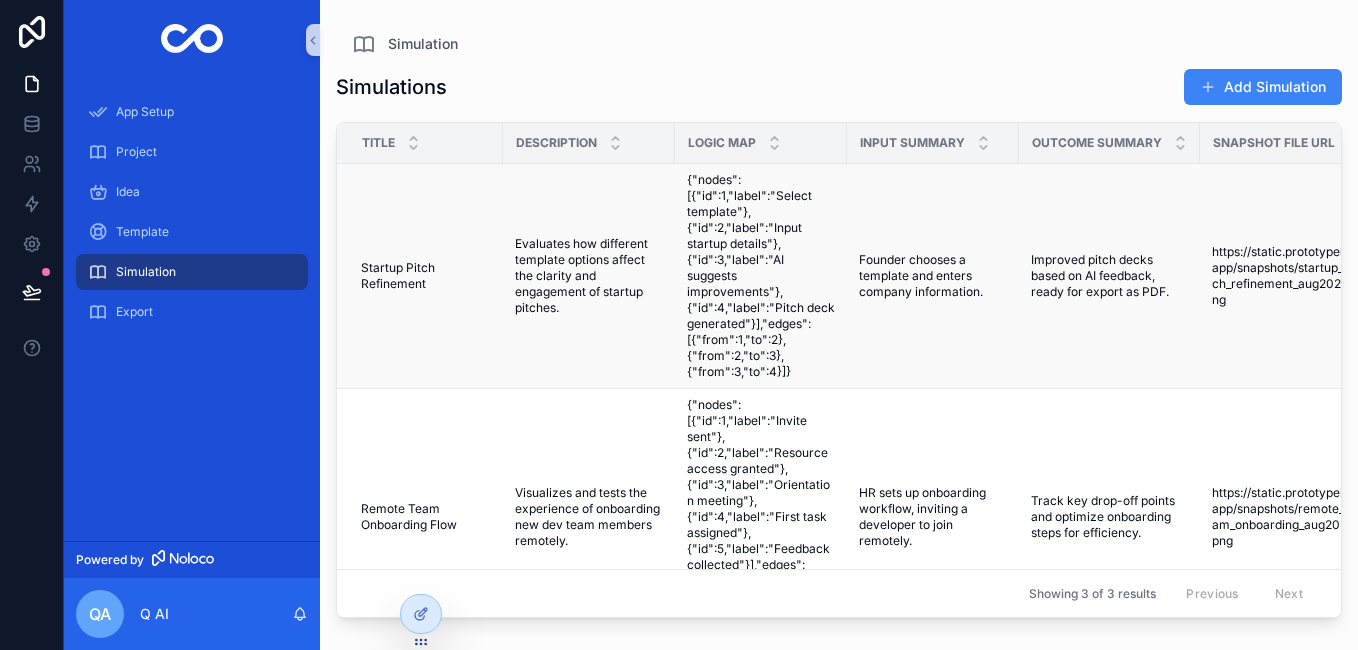 click on "Evaluates how different template options affect the clarity and engagement of startup pitches. Evaluates how different template options affect the clarity and engagement of startup pitches." at bounding box center [589, 276] 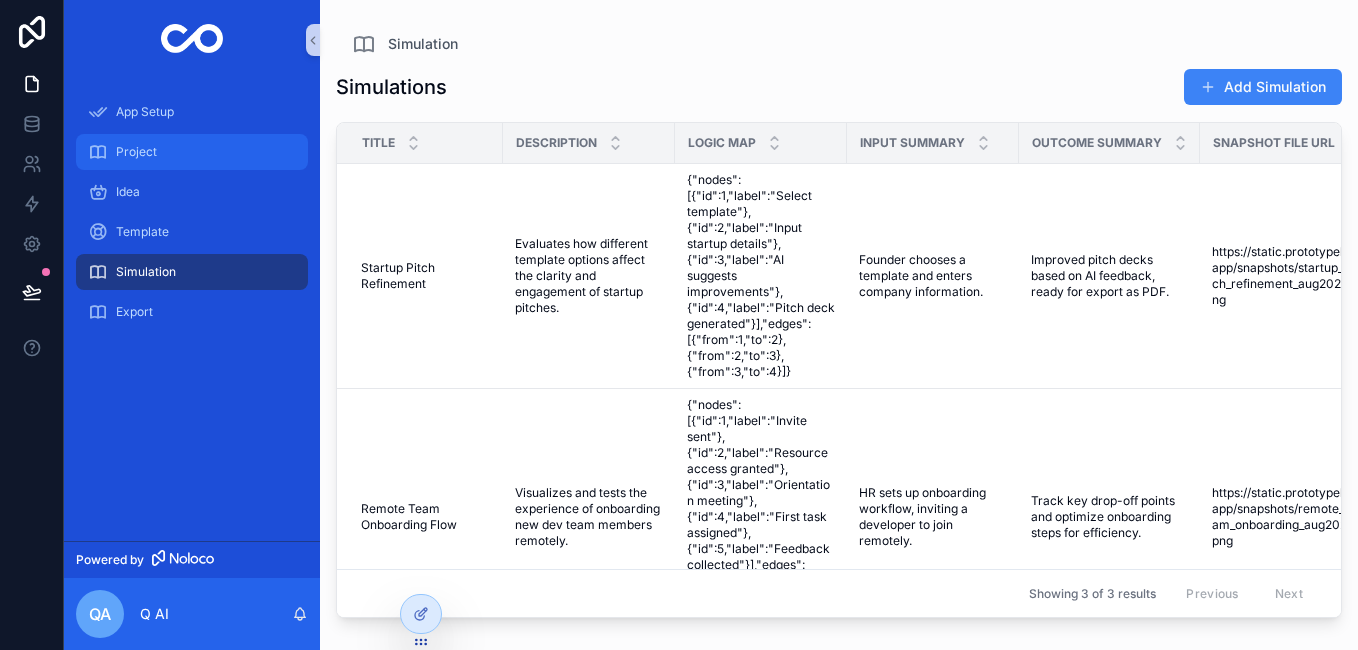 click on "Project" at bounding box center (192, 152) 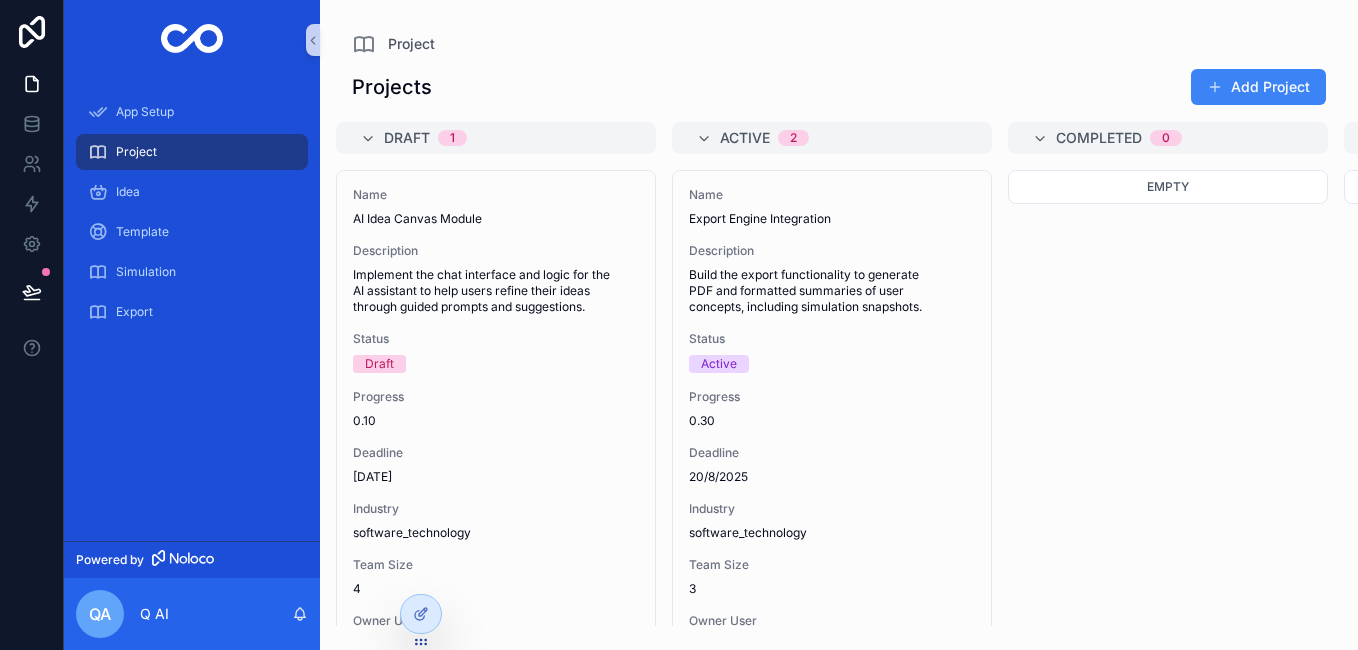click on "Projects Add Project" at bounding box center [839, 91] 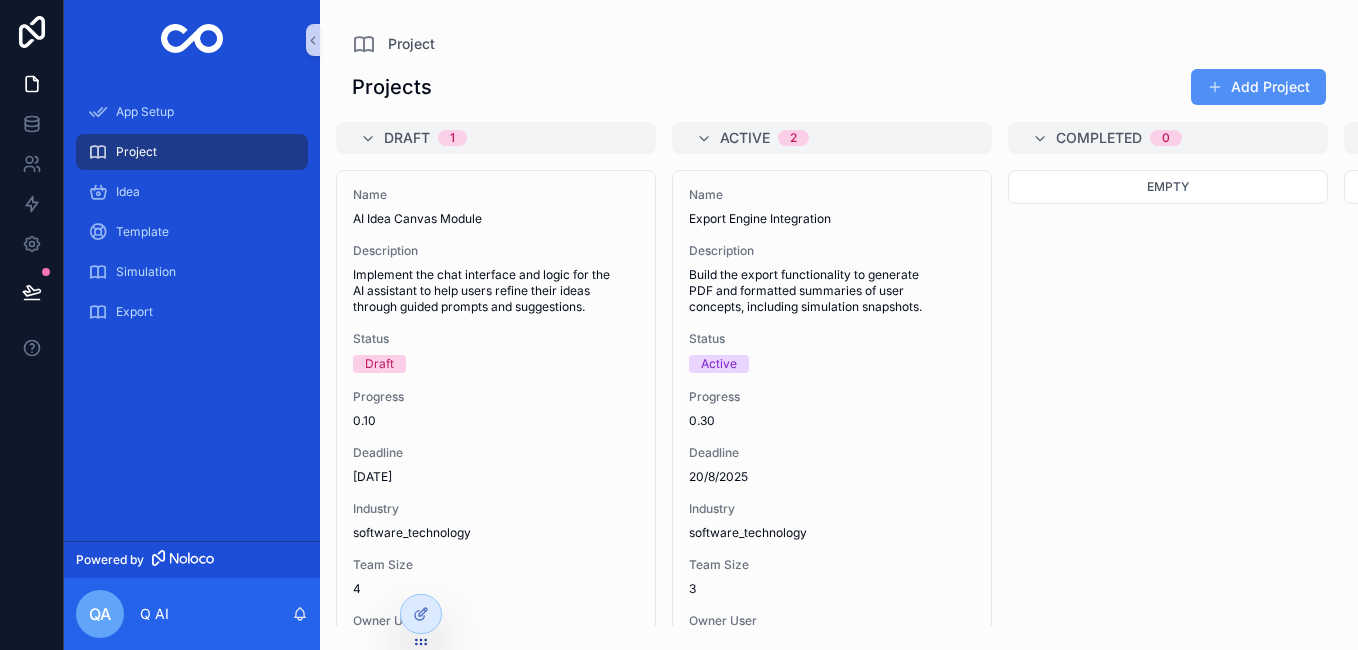 click on "Add Project" at bounding box center (1258, 87) 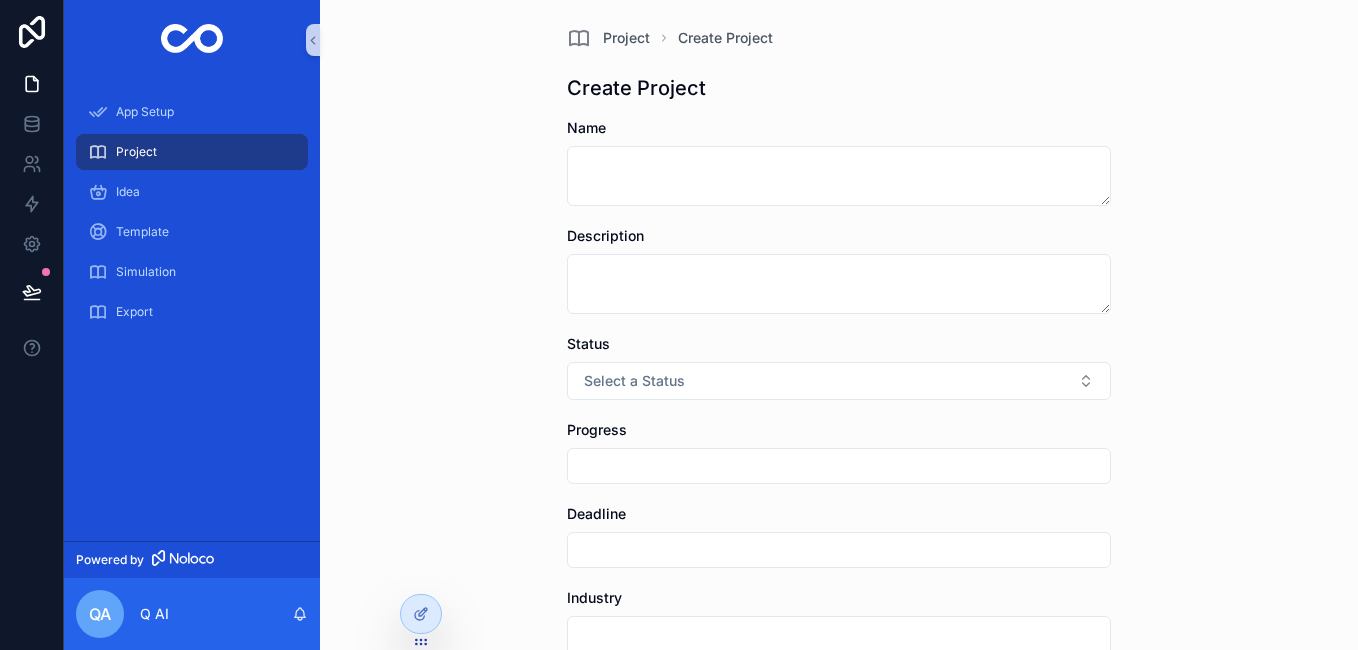 scroll, scrollTop: 0, scrollLeft: 0, axis: both 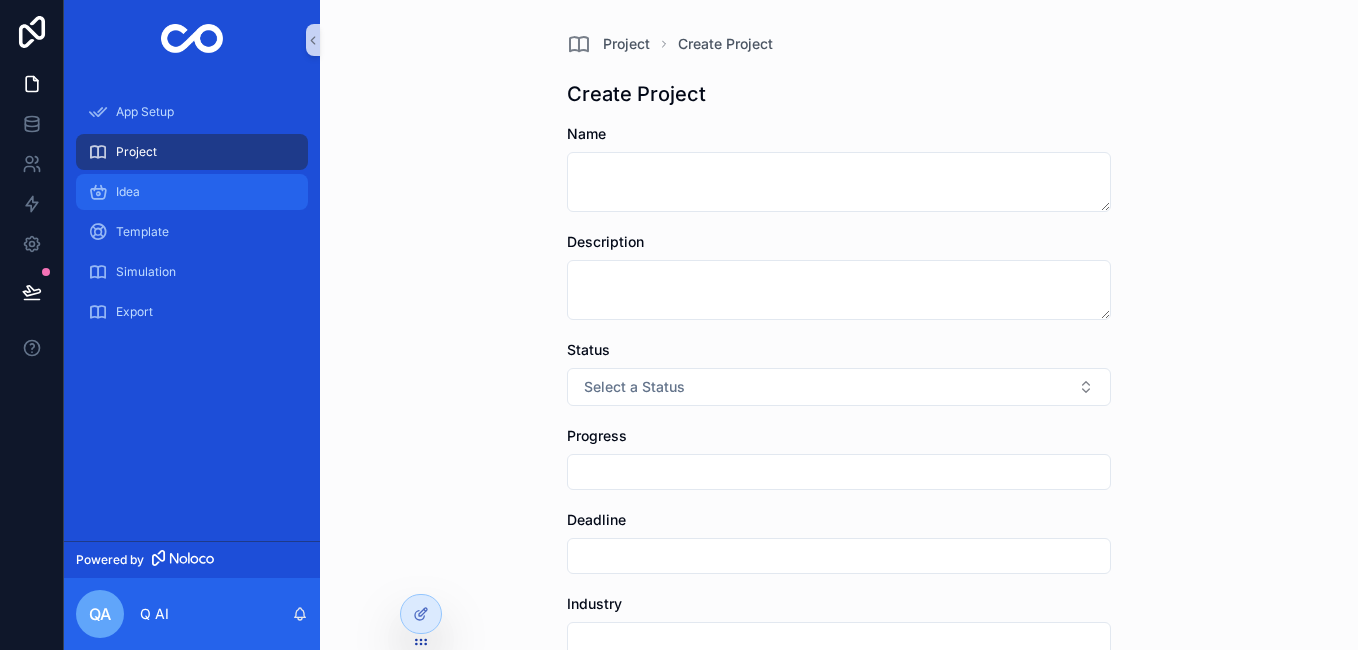 click on "Idea" at bounding box center [192, 192] 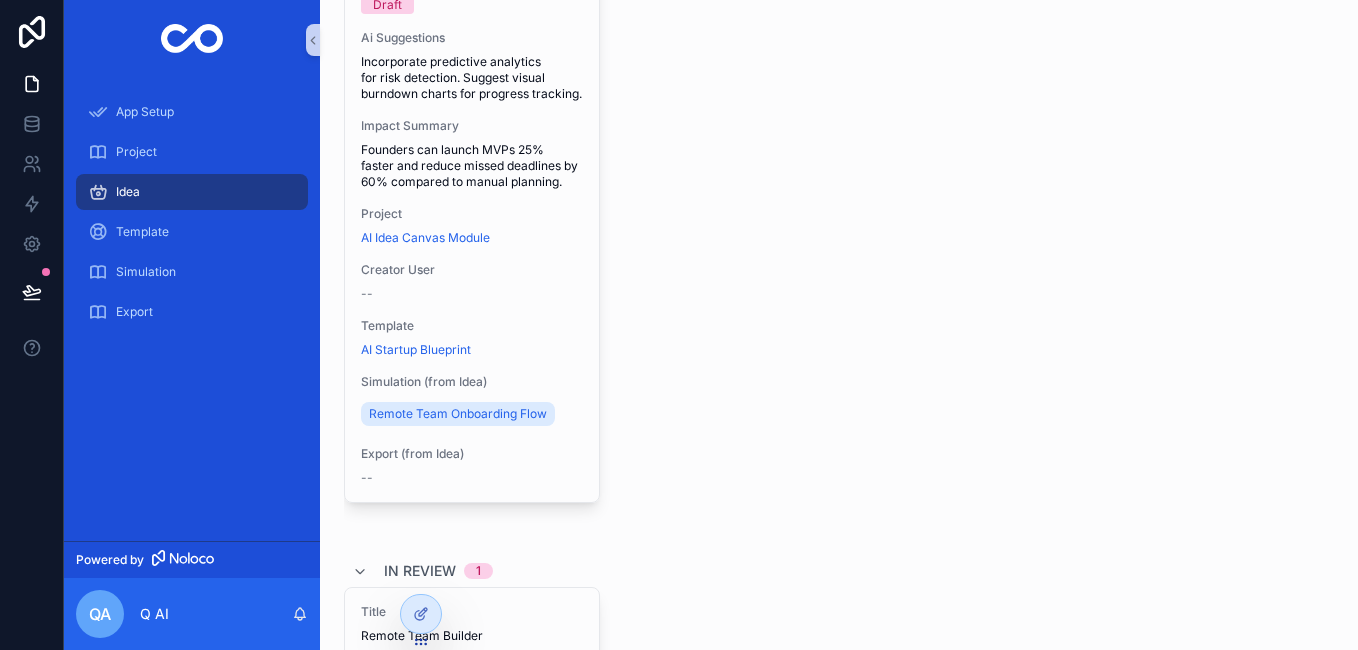 scroll, scrollTop: 368, scrollLeft: 0, axis: vertical 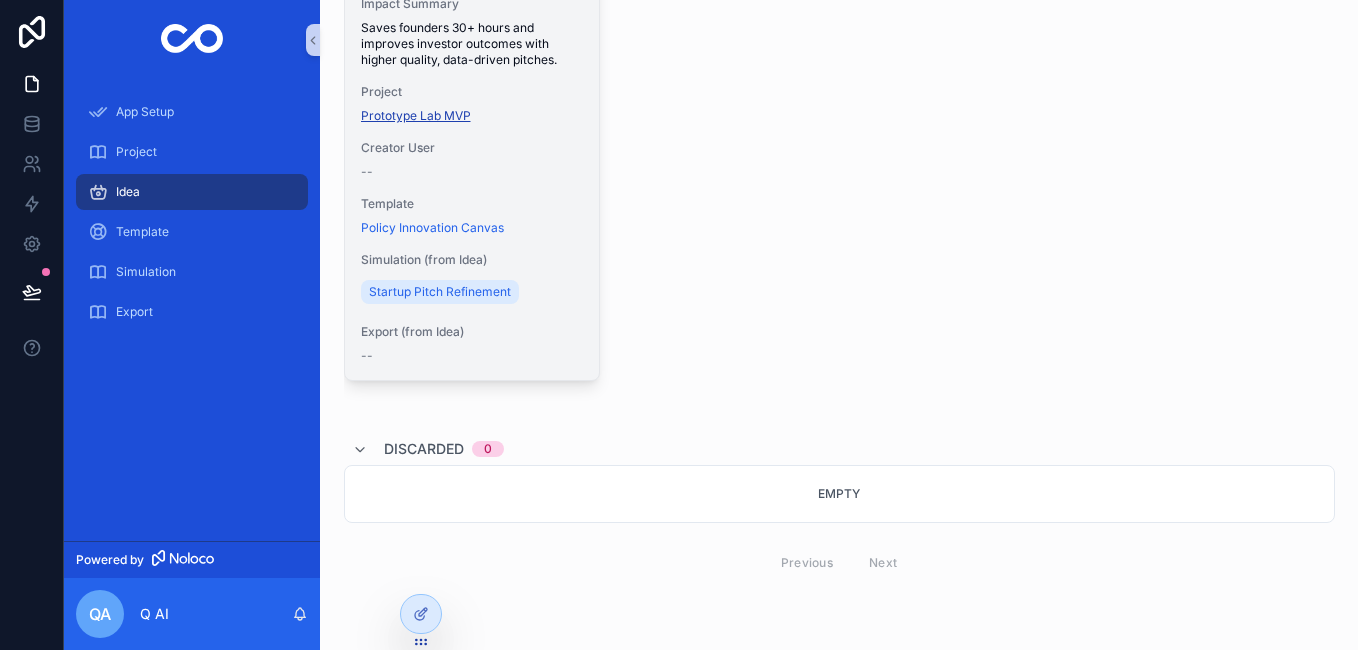 click on "Prototype Lab MVP" at bounding box center (416, 116) 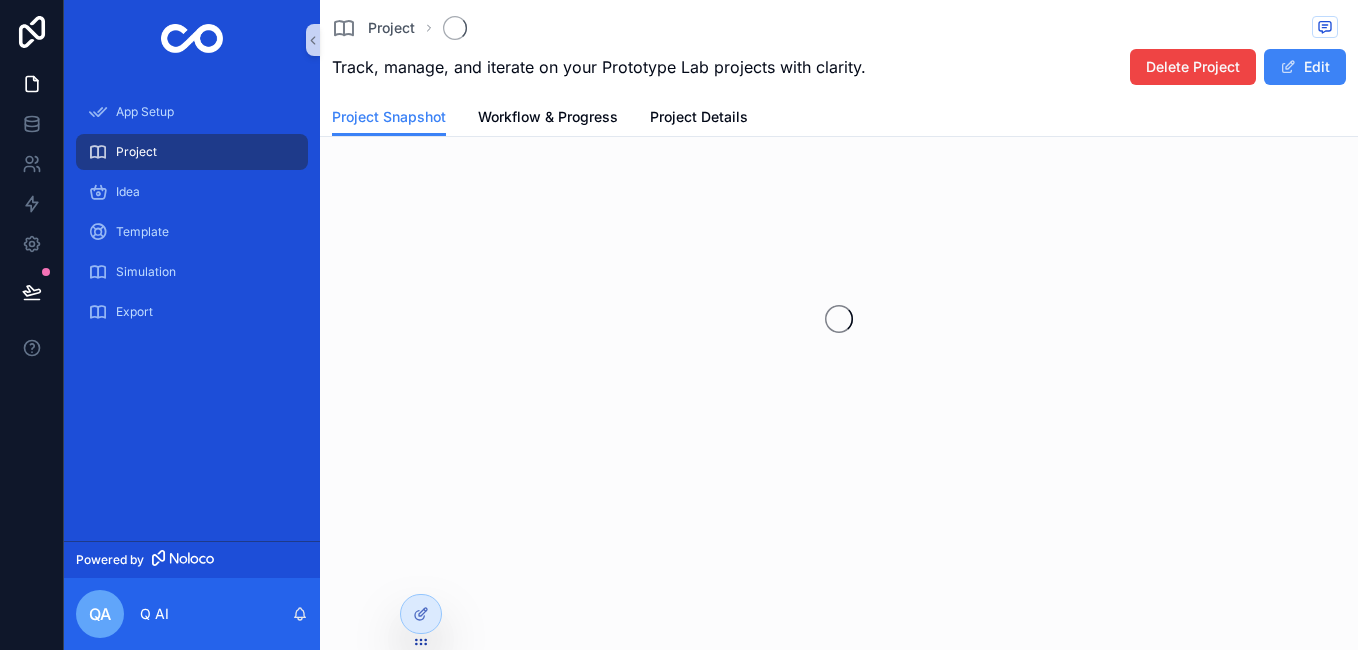 scroll, scrollTop: 0, scrollLeft: 0, axis: both 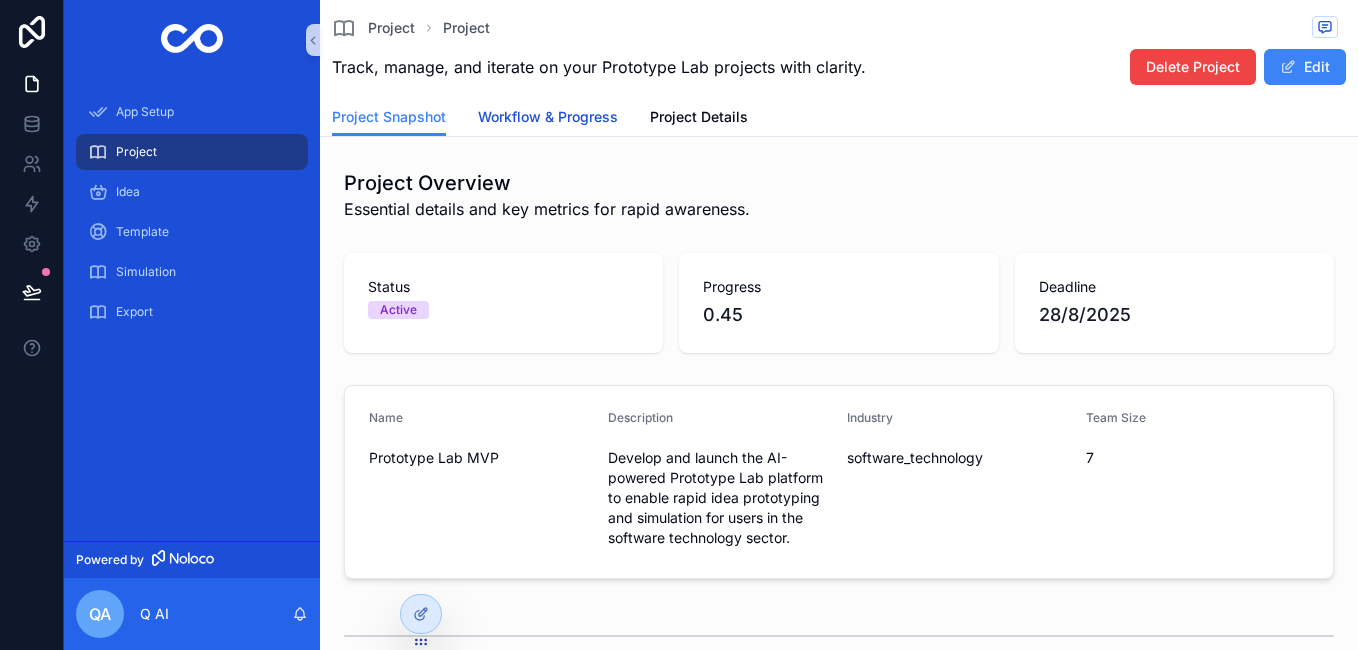 click on "Workflow & Progress" at bounding box center (548, 117) 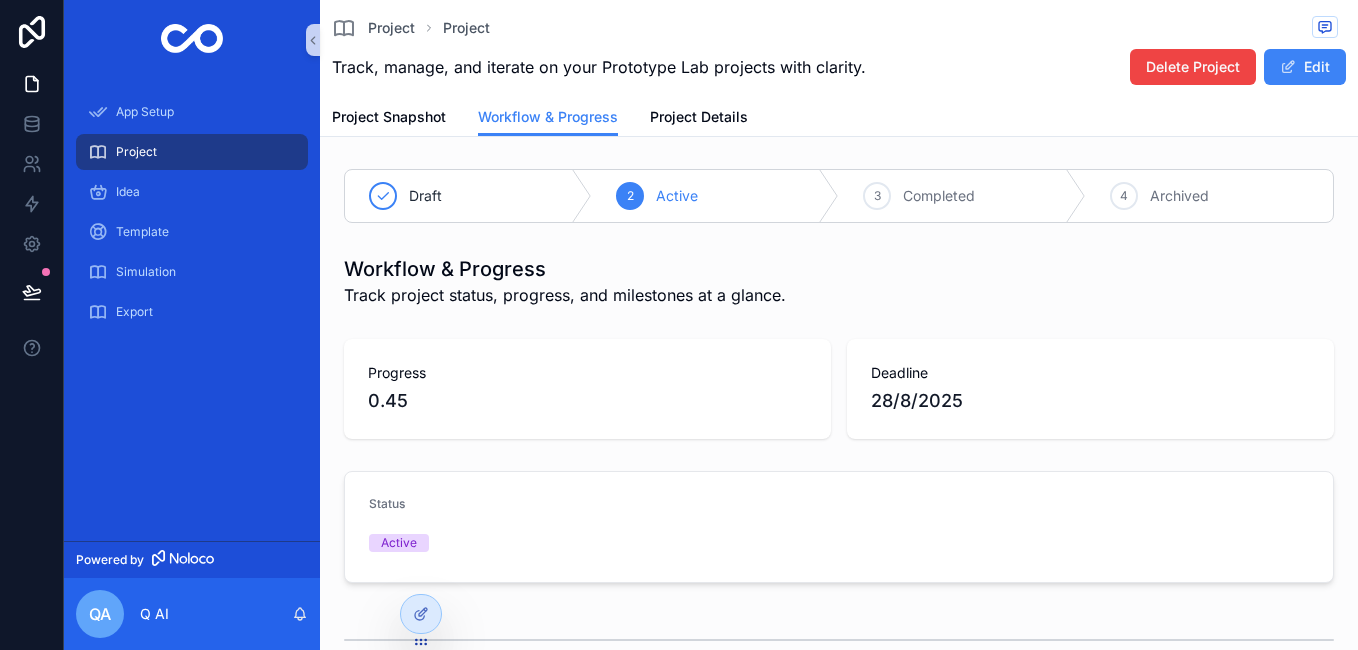 click on "Project Snapshot Workflow & Progress Project Details" at bounding box center (839, 117) 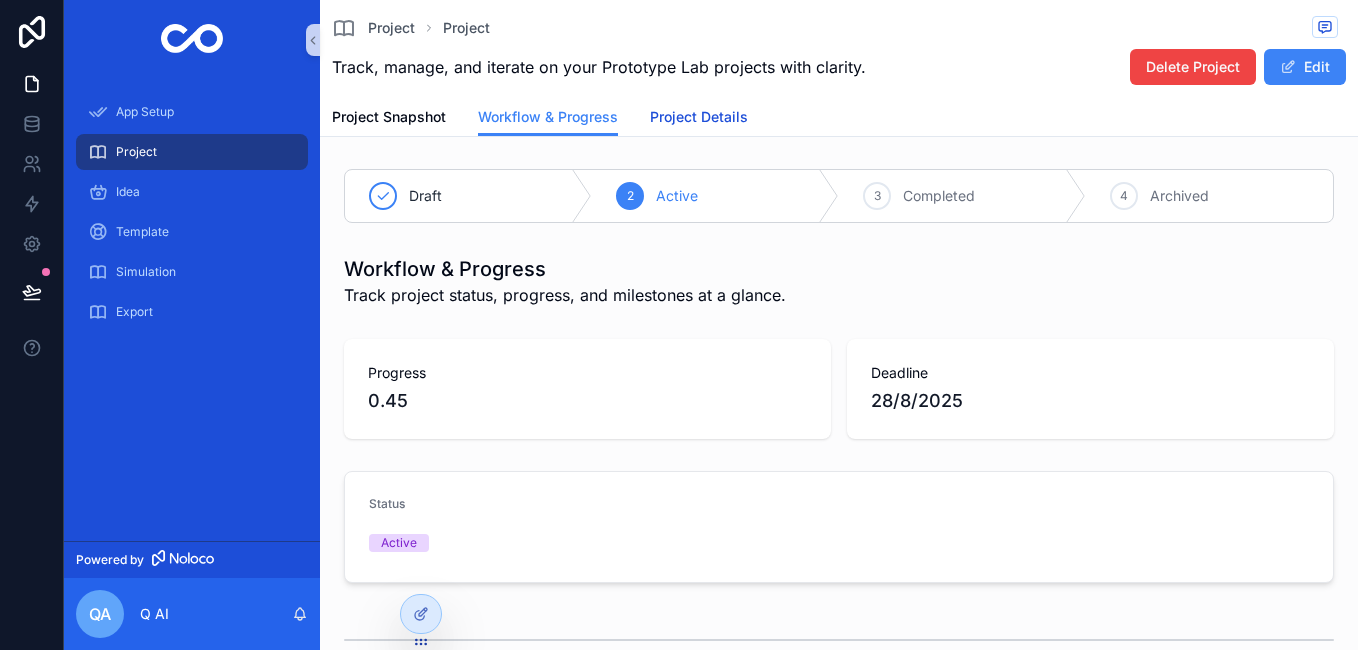 click on "Project Details" at bounding box center (699, 117) 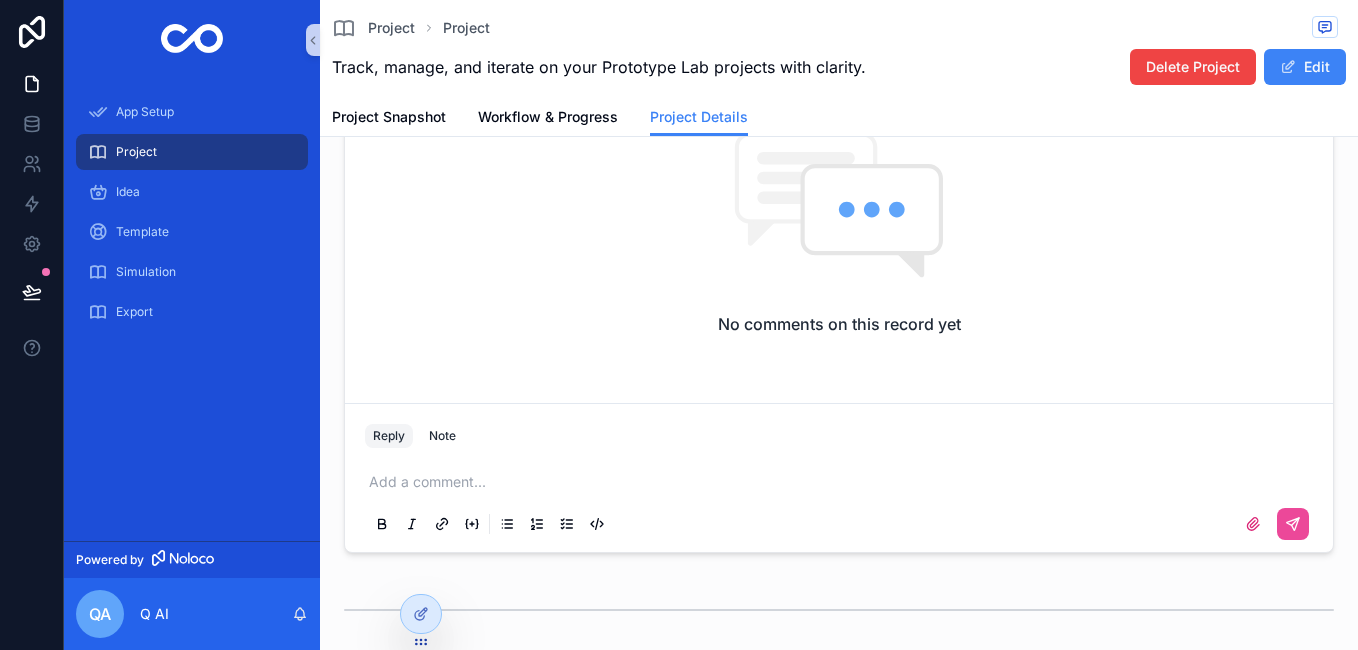 scroll, scrollTop: 512, scrollLeft: 0, axis: vertical 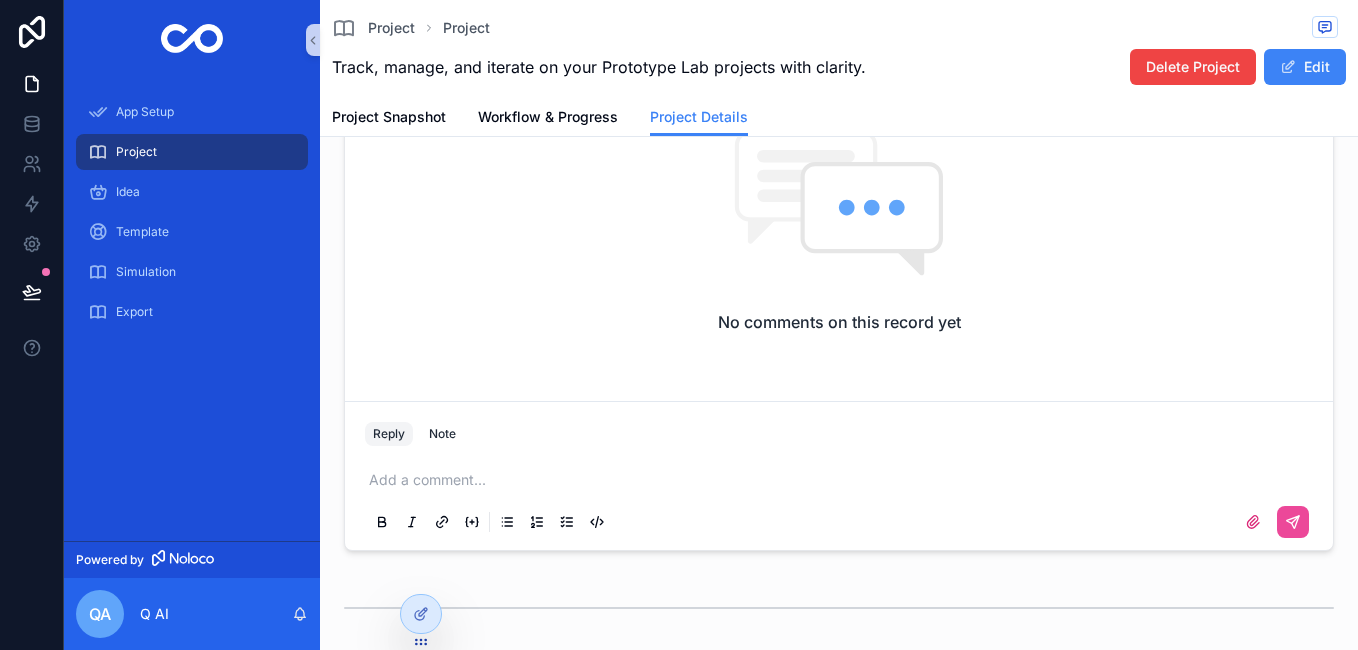 click at bounding box center (843, 480) 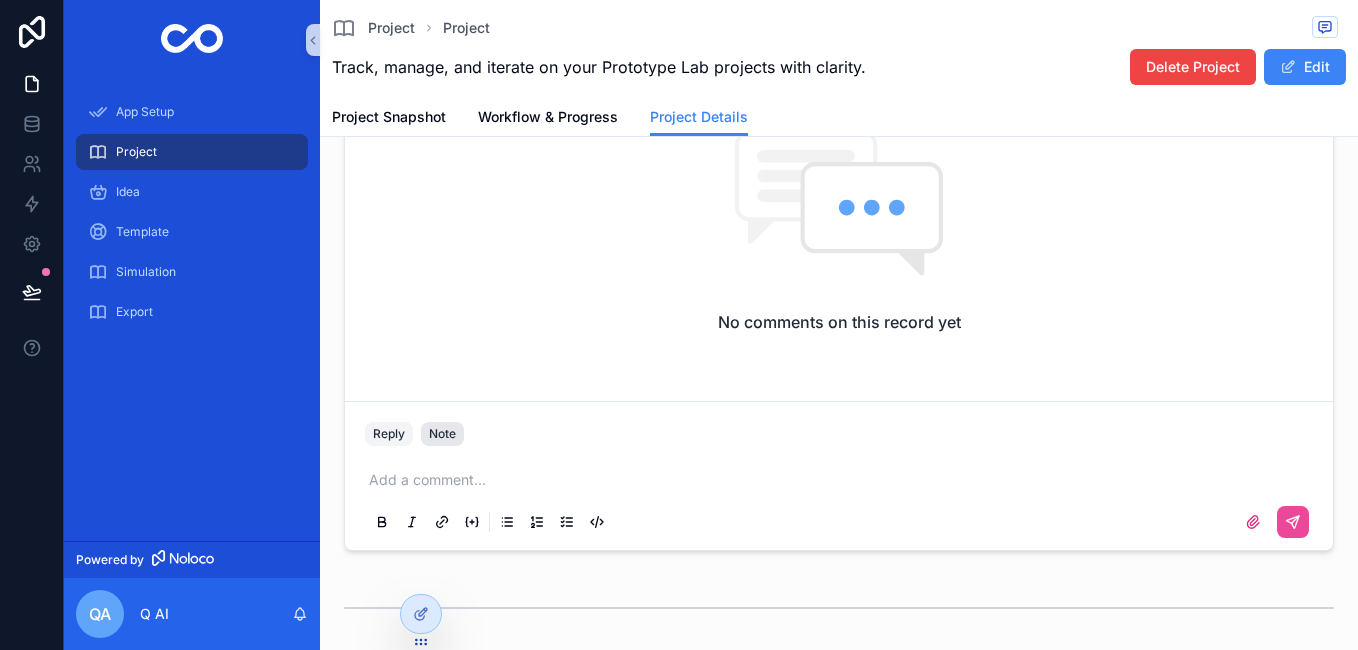 click on "Note" at bounding box center (442, 434) 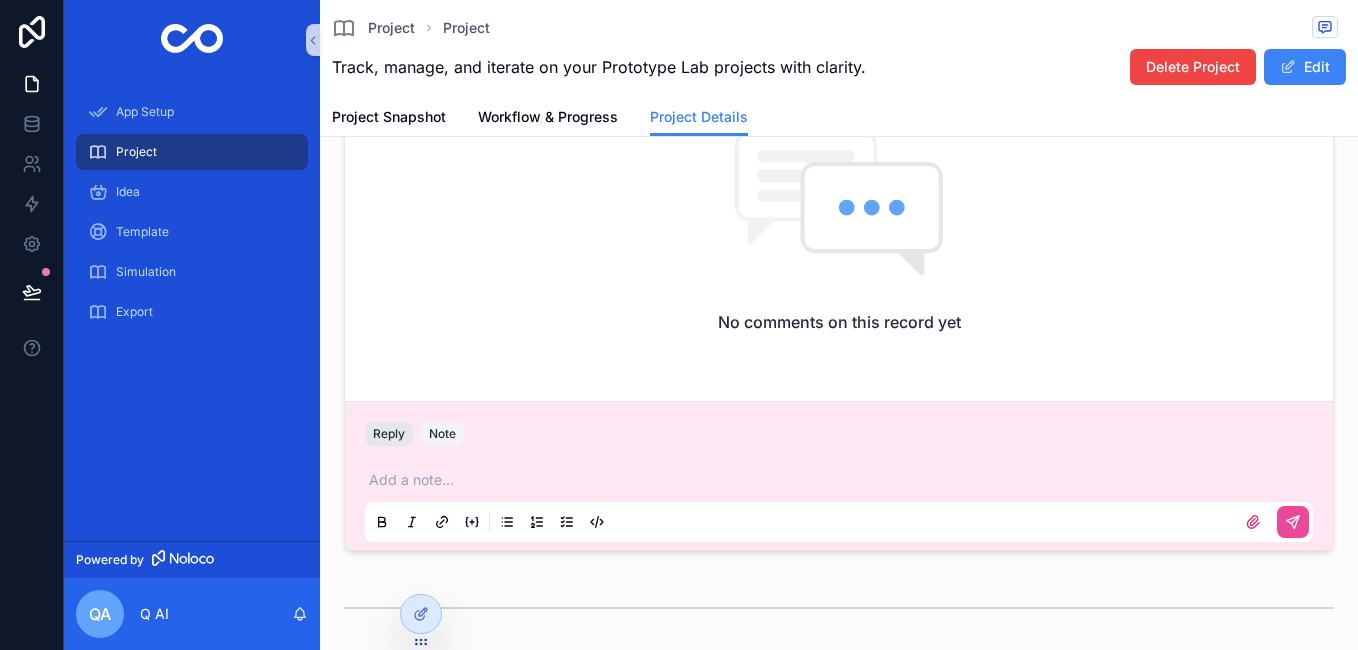 click on "Reply" at bounding box center [389, 434] 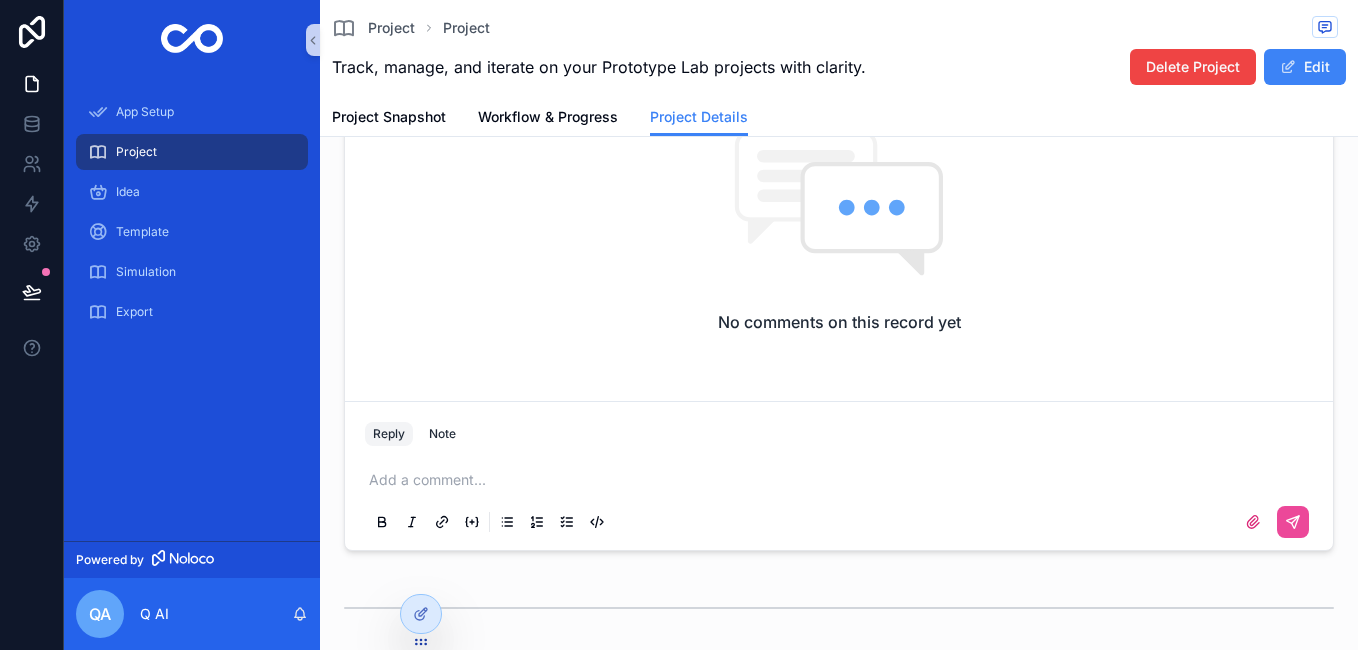 click at bounding box center (843, 480) 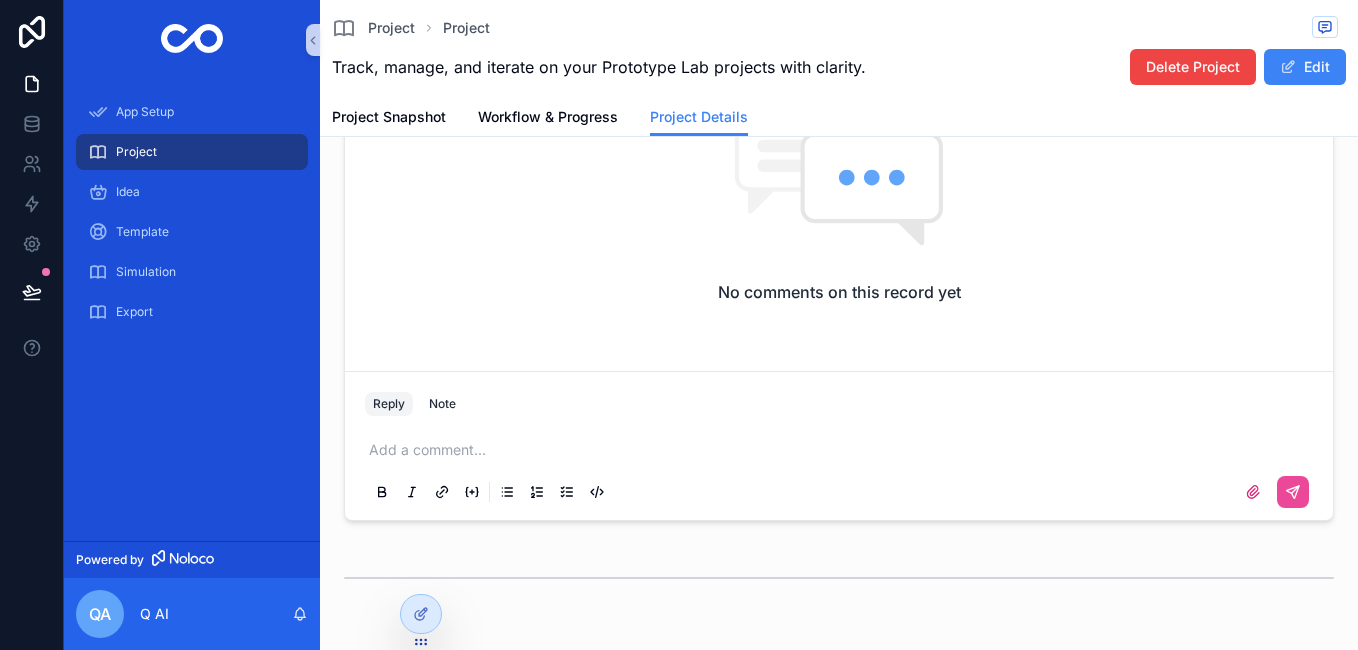scroll, scrollTop: 540, scrollLeft: 0, axis: vertical 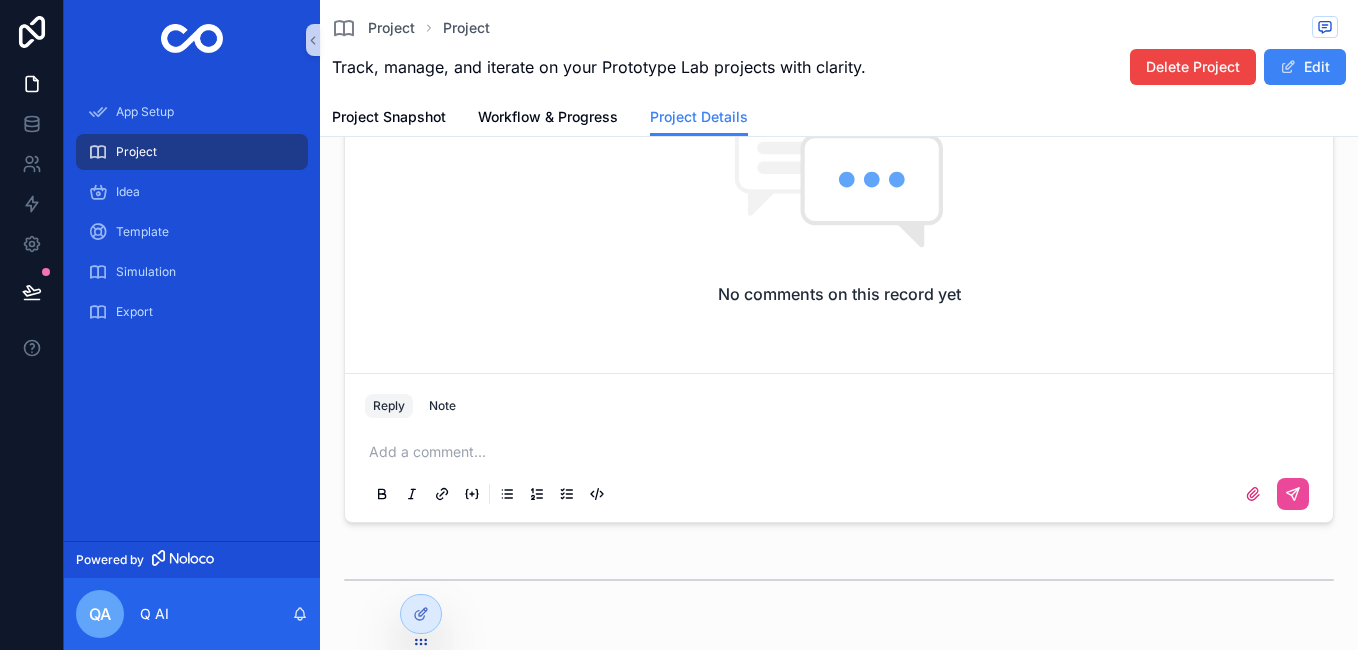 click at bounding box center [843, 452] 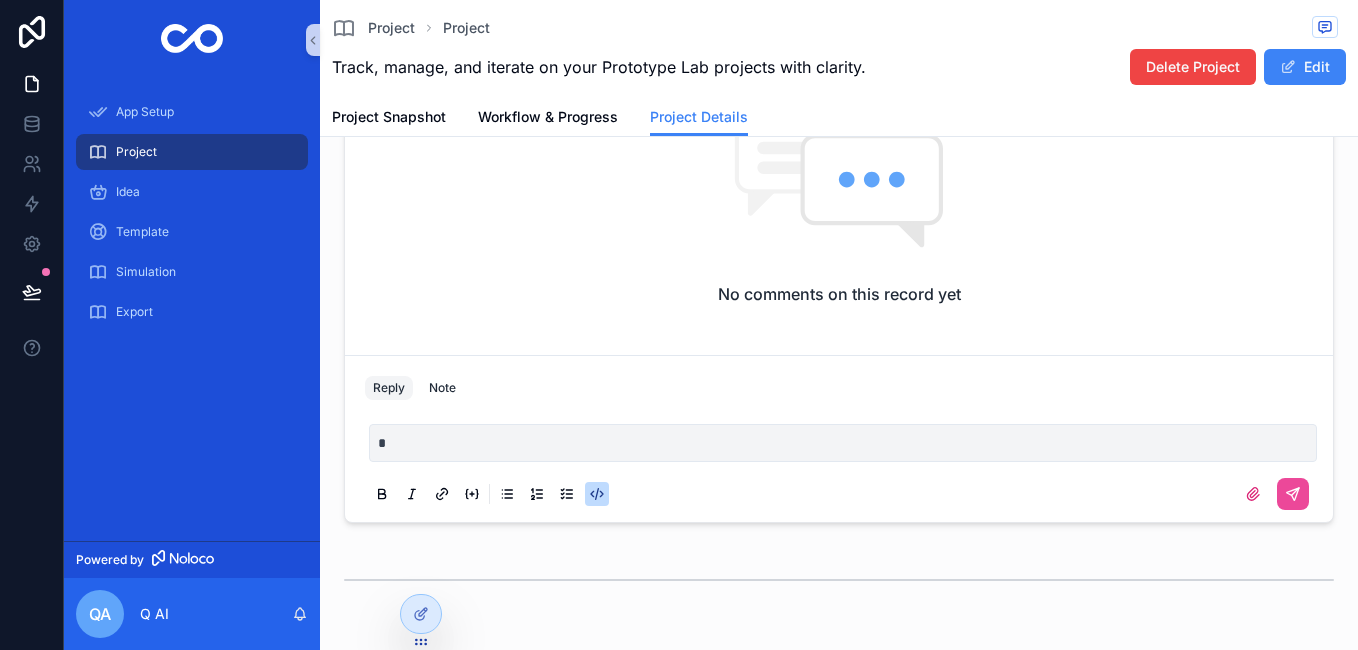 type 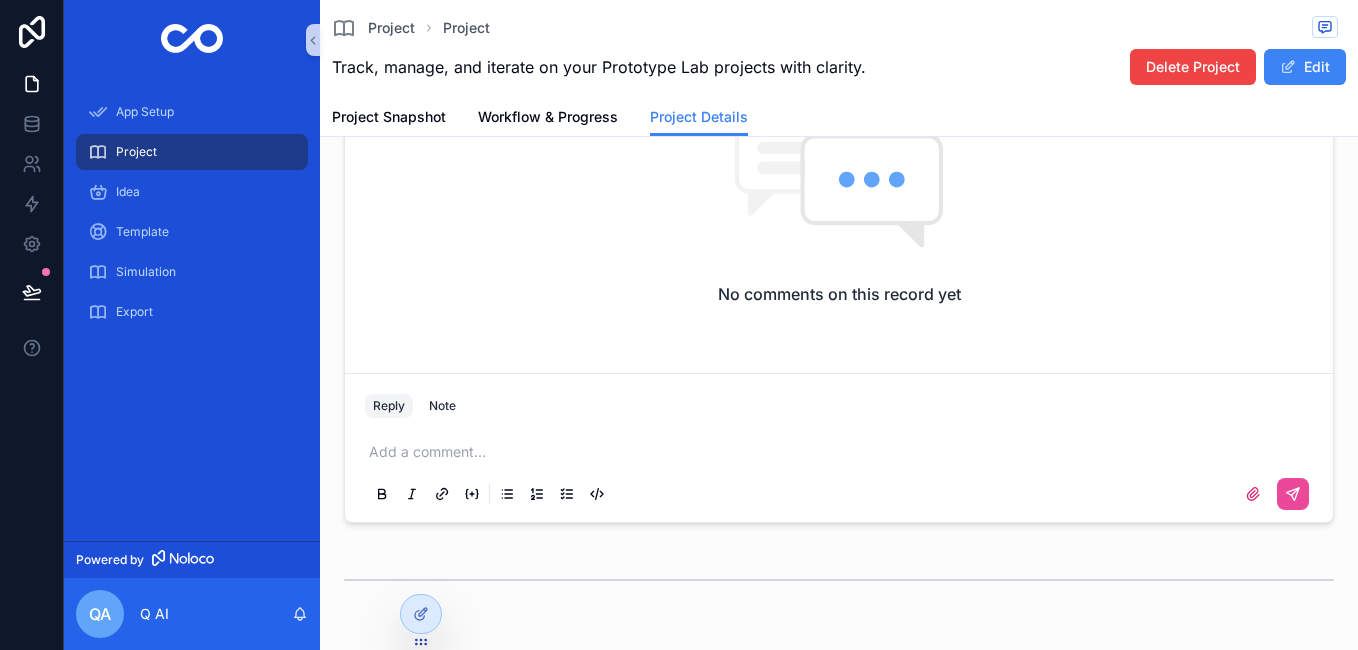 scroll, scrollTop: 558, scrollLeft: 0, axis: vertical 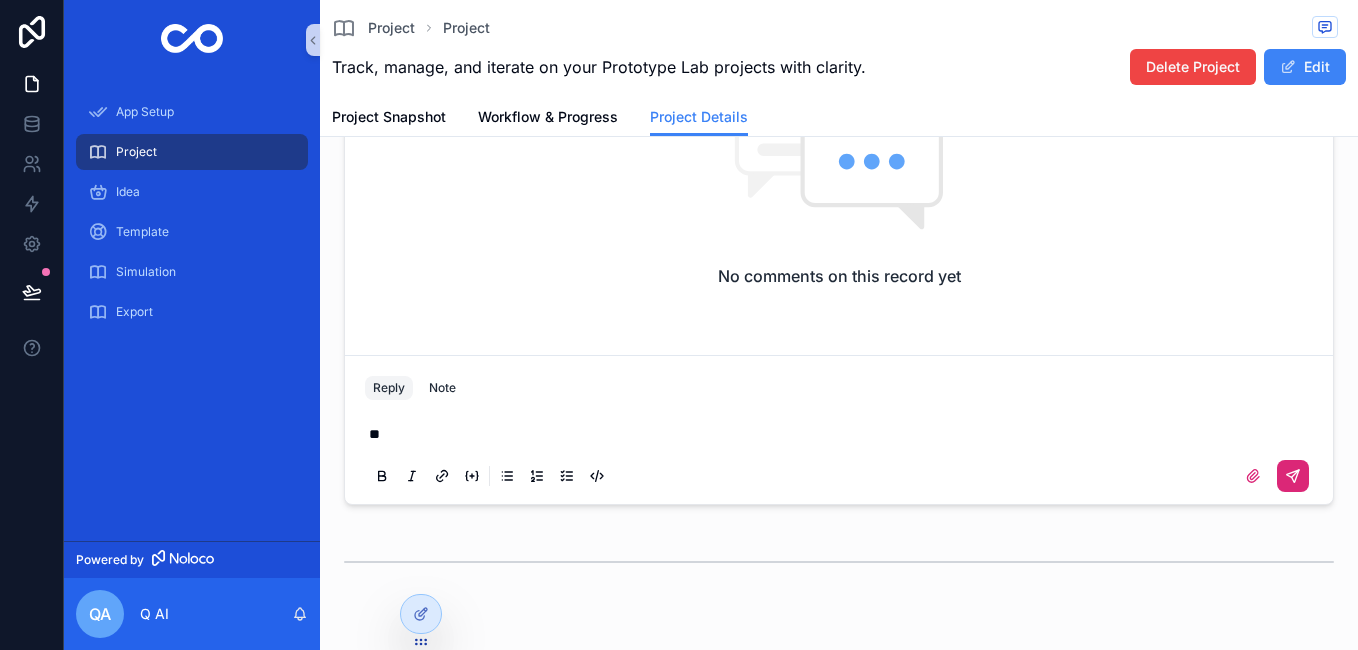 click at bounding box center [1293, 476] 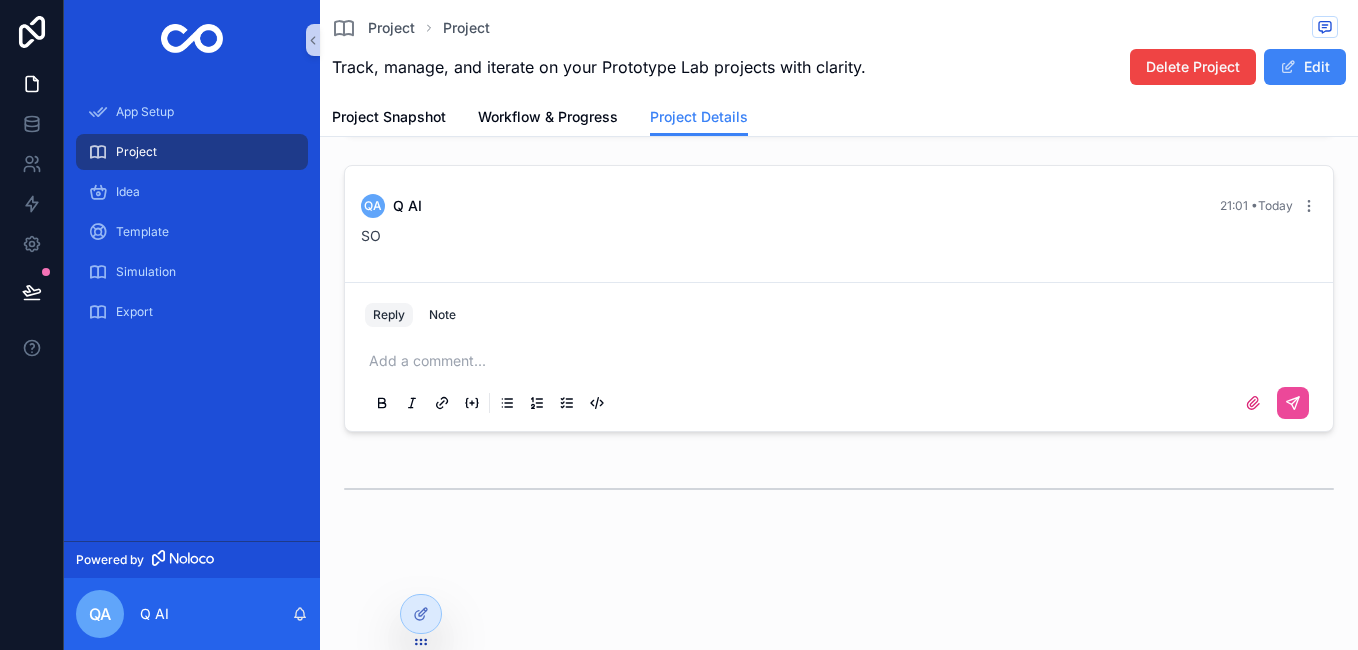 scroll, scrollTop: 410, scrollLeft: 0, axis: vertical 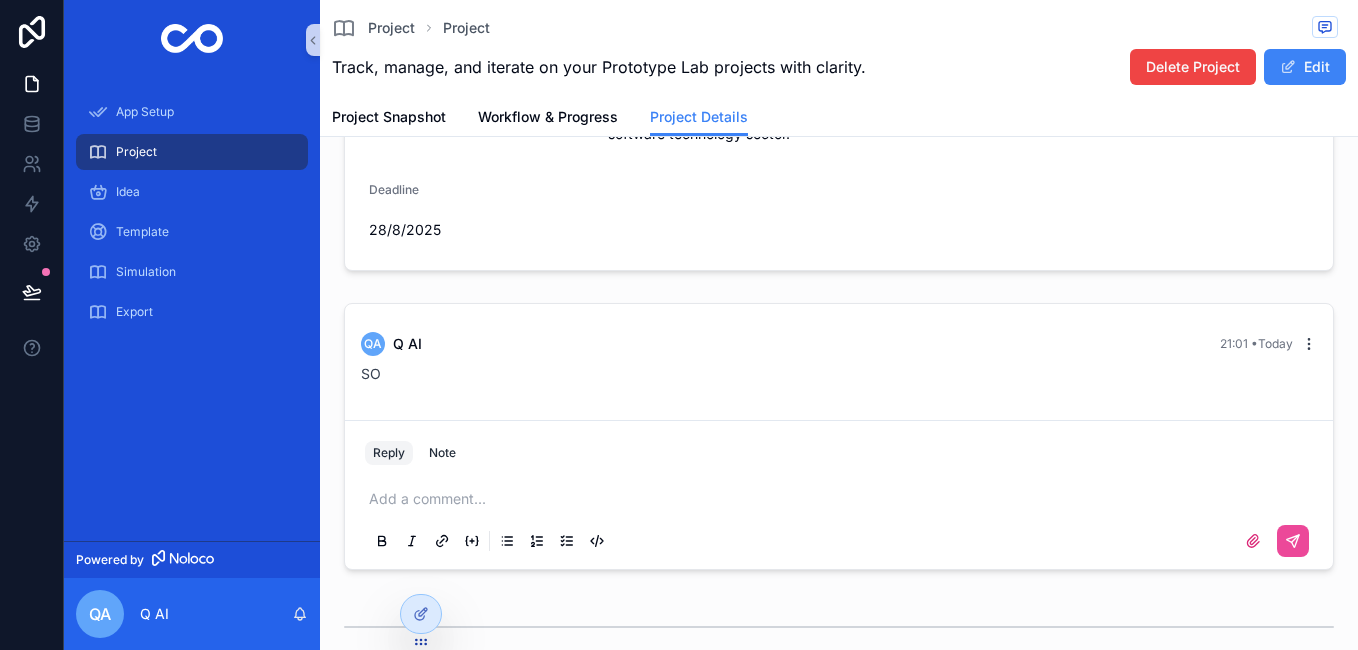 click 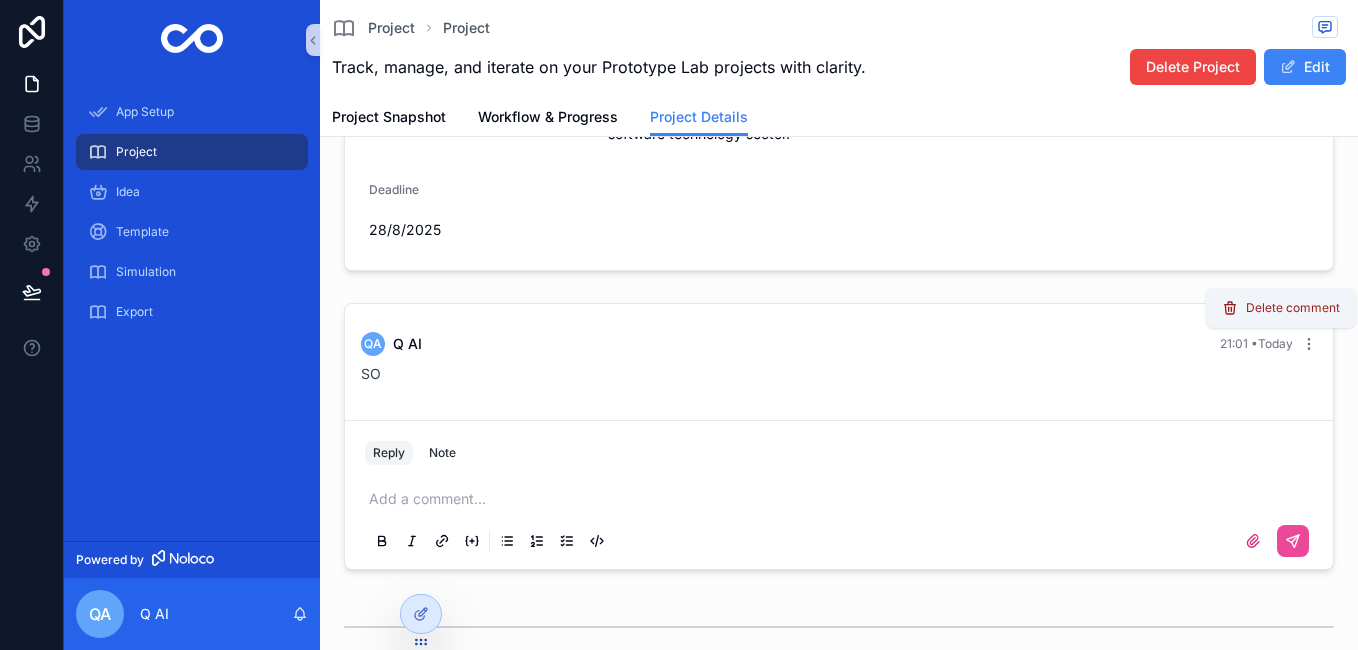click on "Delete comment" at bounding box center [1293, 308] 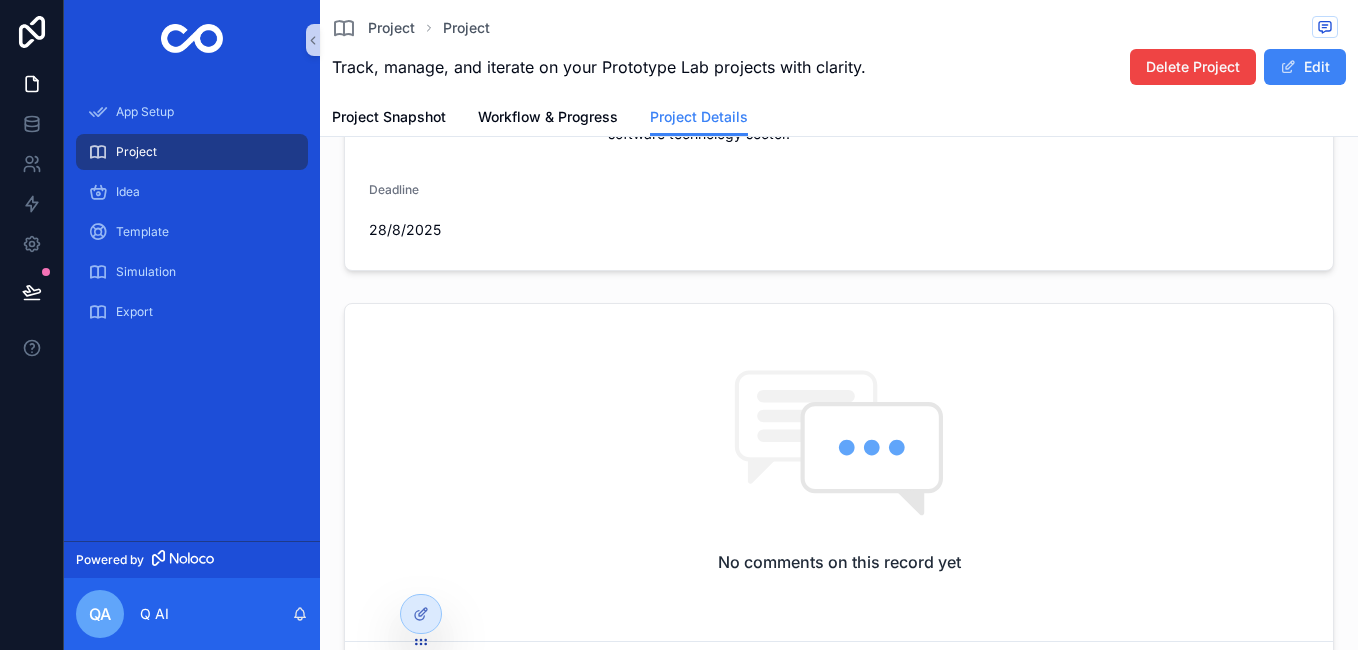 scroll, scrollTop: 0, scrollLeft: 0, axis: both 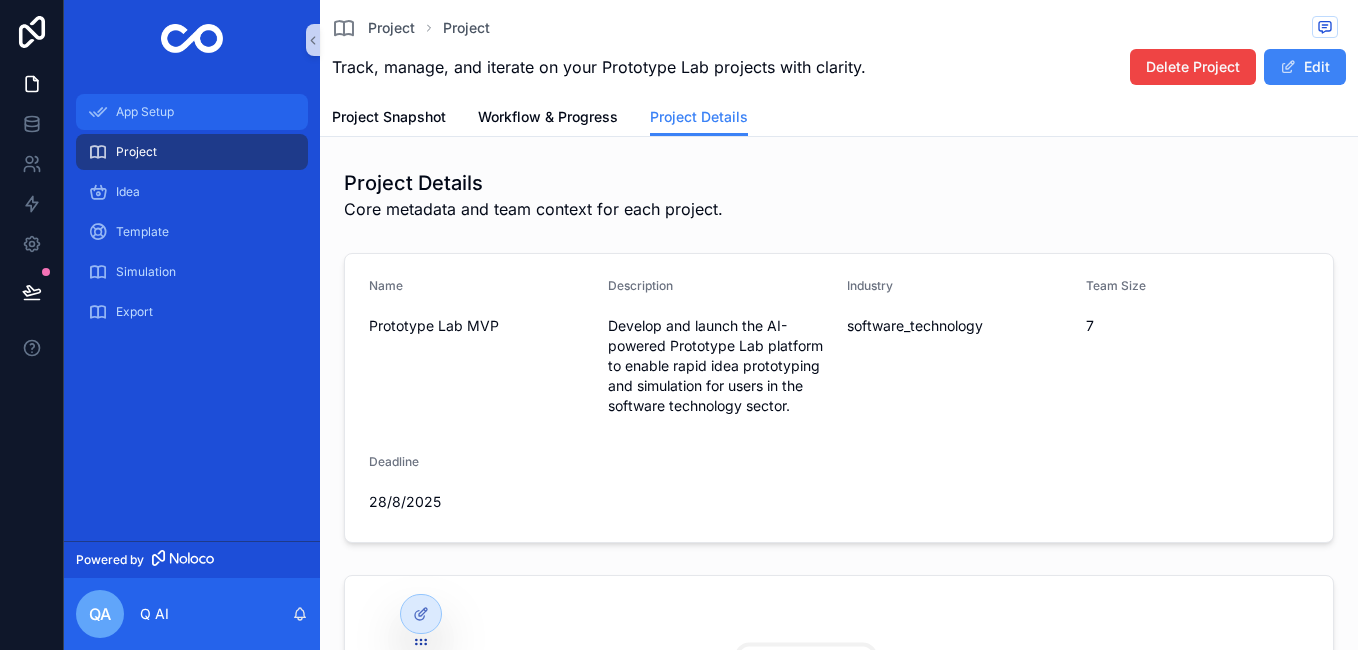 click on "App Setup" at bounding box center [145, 112] 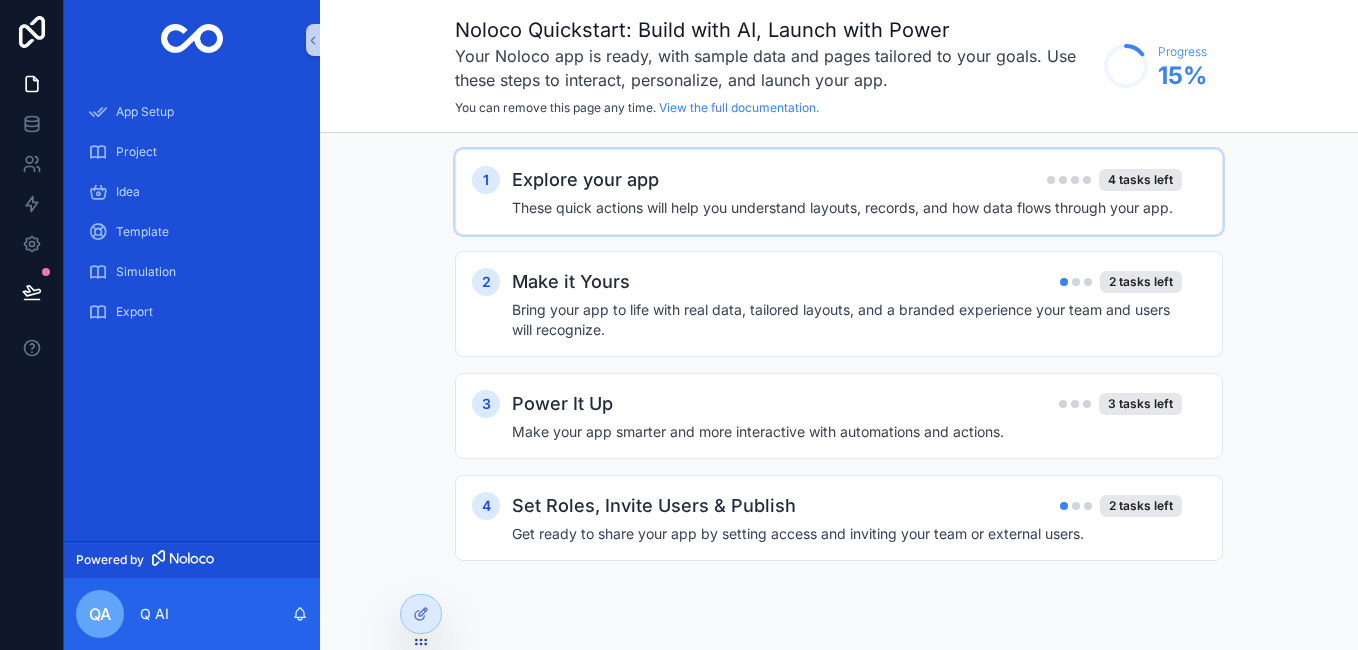 click on "These quick actions will help you understand layouts, records, and how data flows through your app." at bounding box center [847, 208] 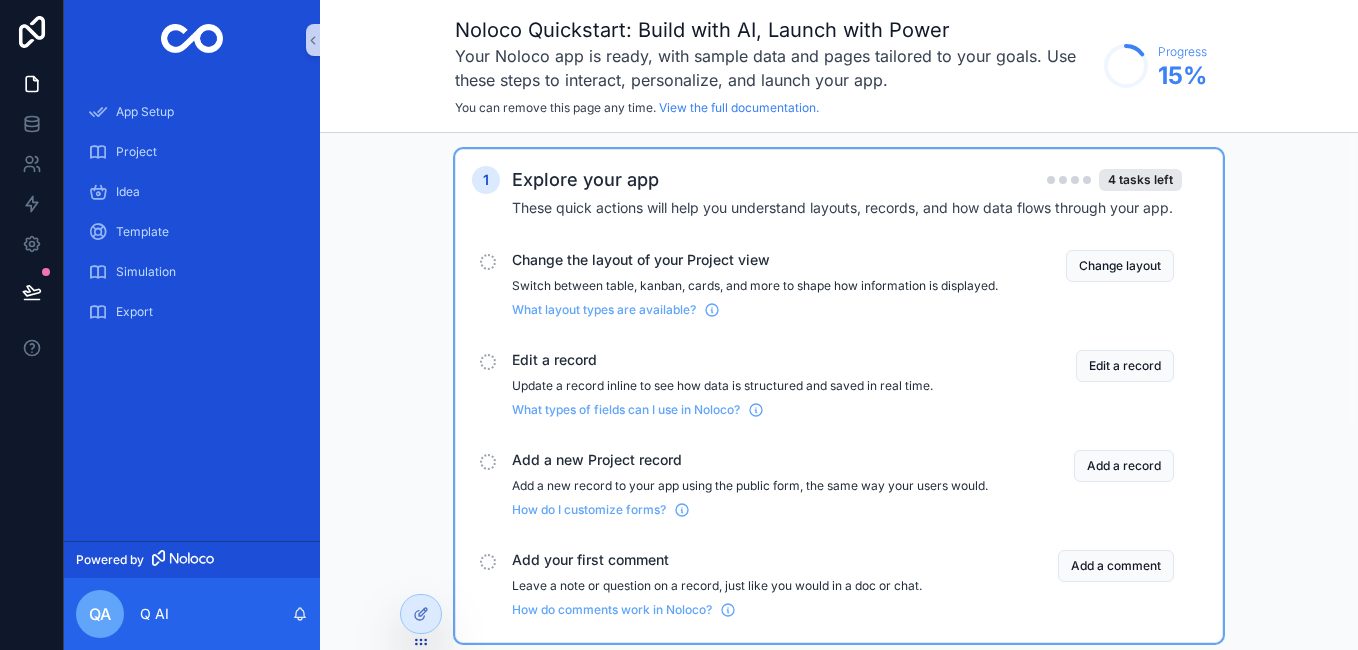 click on "These quick actions will help you understand layouts, records, and how data flows through your app." at bounding box center (847, 208) 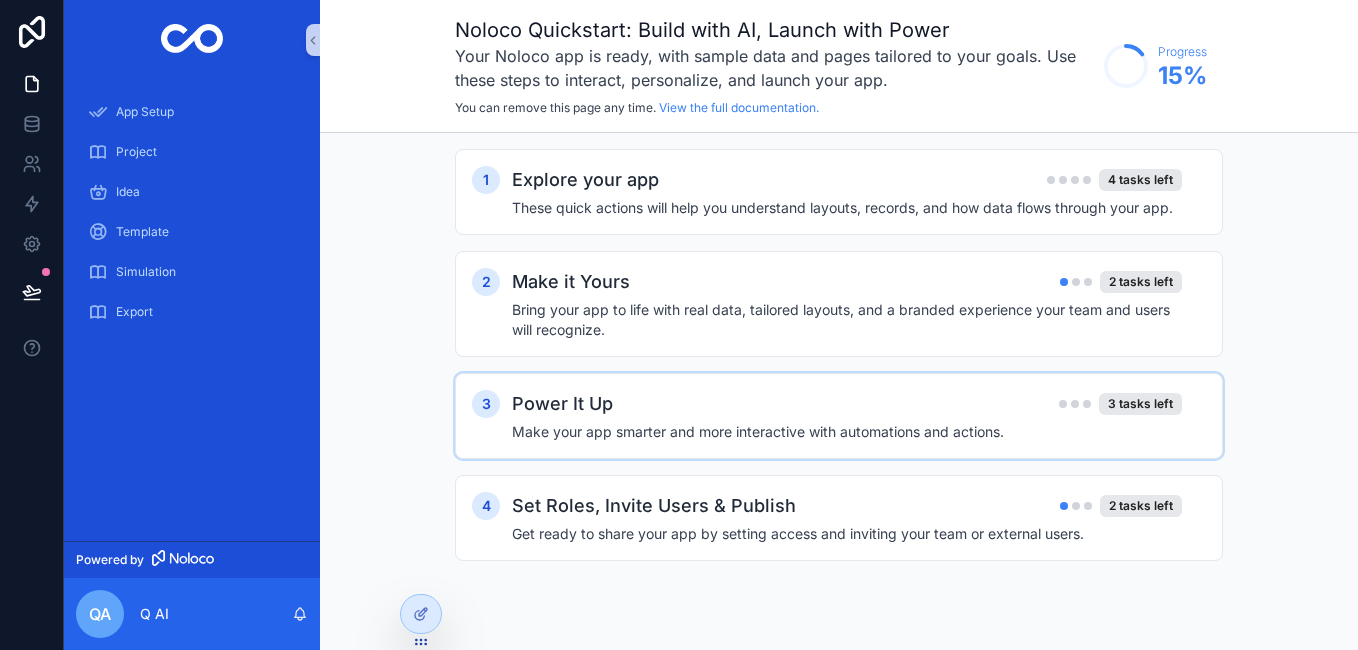click on "Power It Up 3 tasks left Make your app smarter and more interactive with automations and actions." at bounding box center [859, 416] 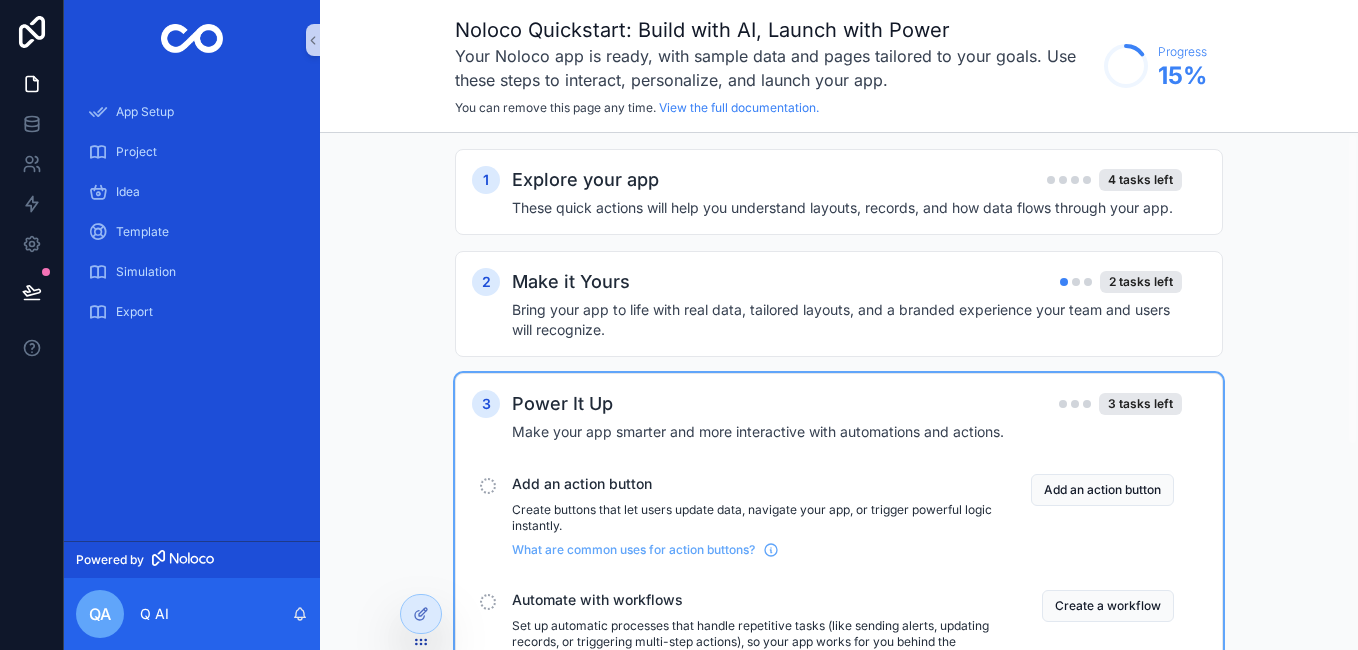 click on "Power It Up 3 tasks left Make your app smarter and more interactive with automations and actions." at bounding box center (859, 416) 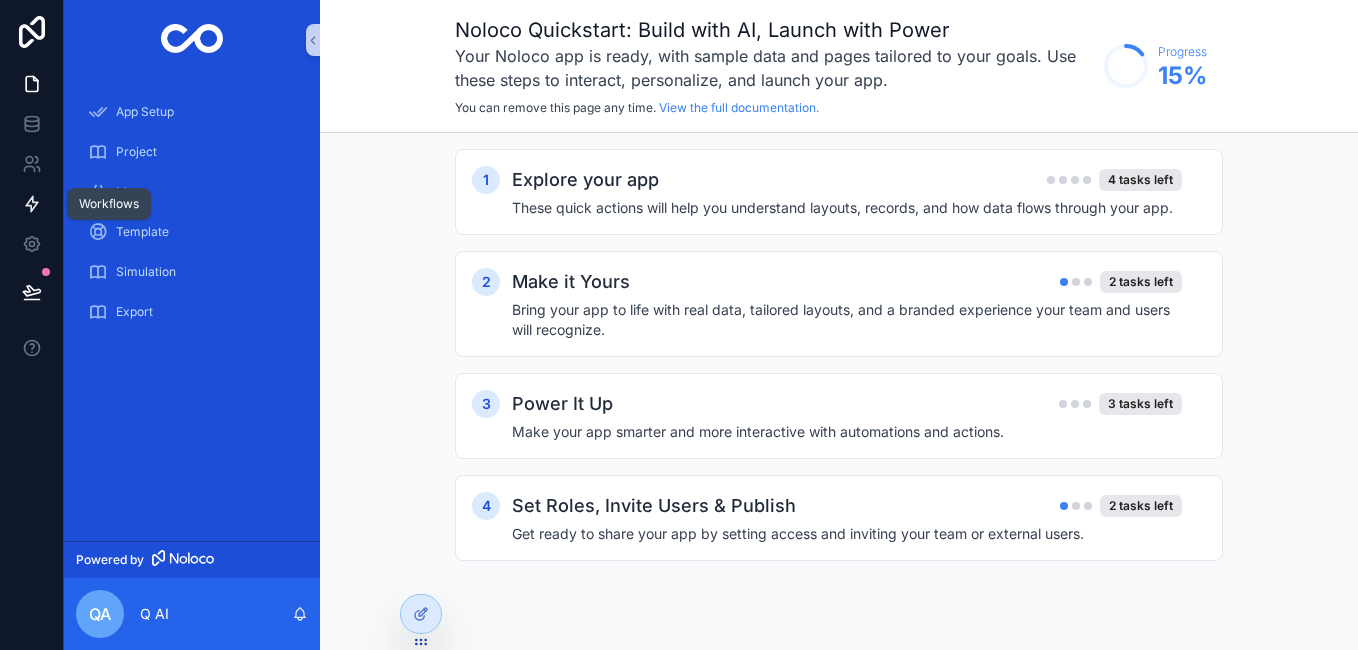click at bounding box center [31, 204] 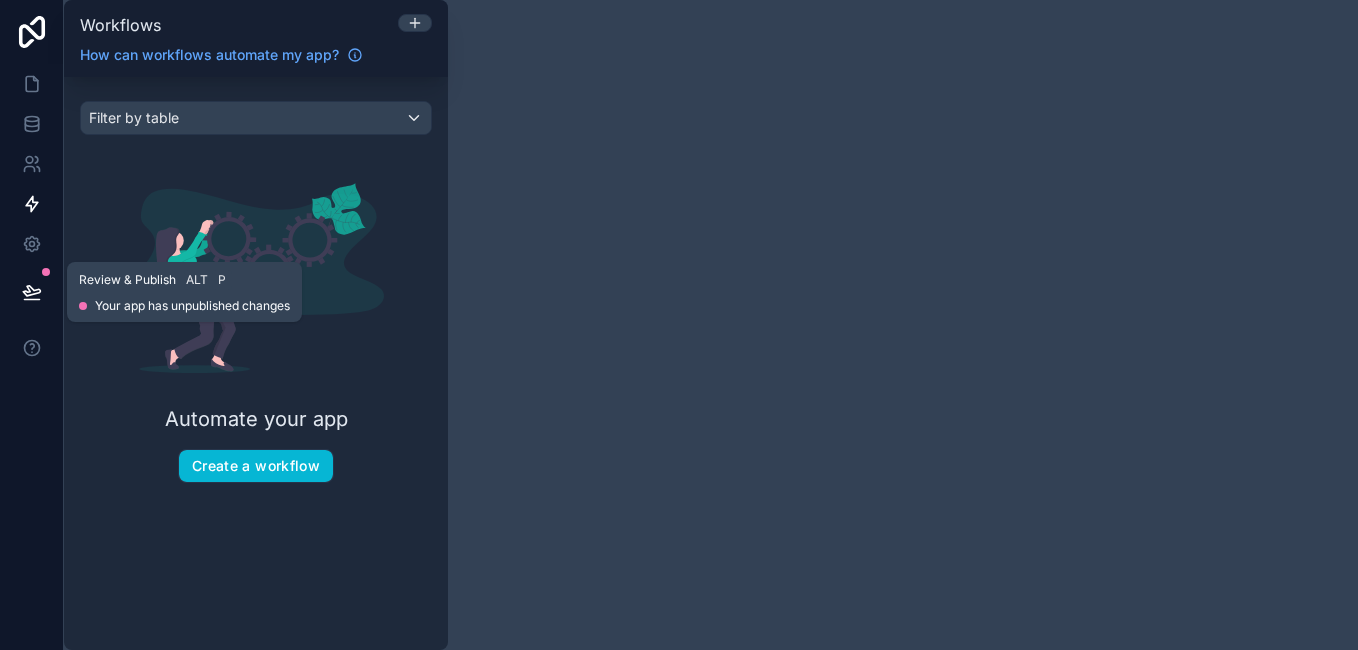 click at bounding box center [32, 292] 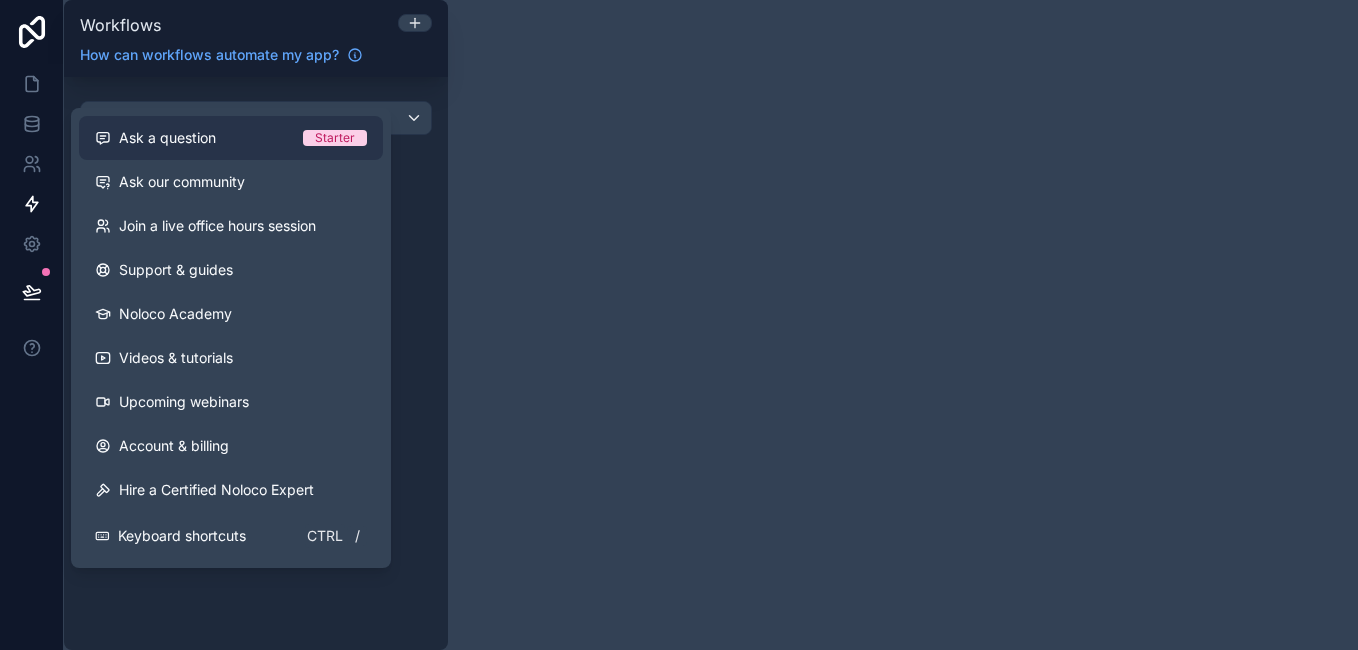 click on "Ask a question" at bounding box center [167, 138] 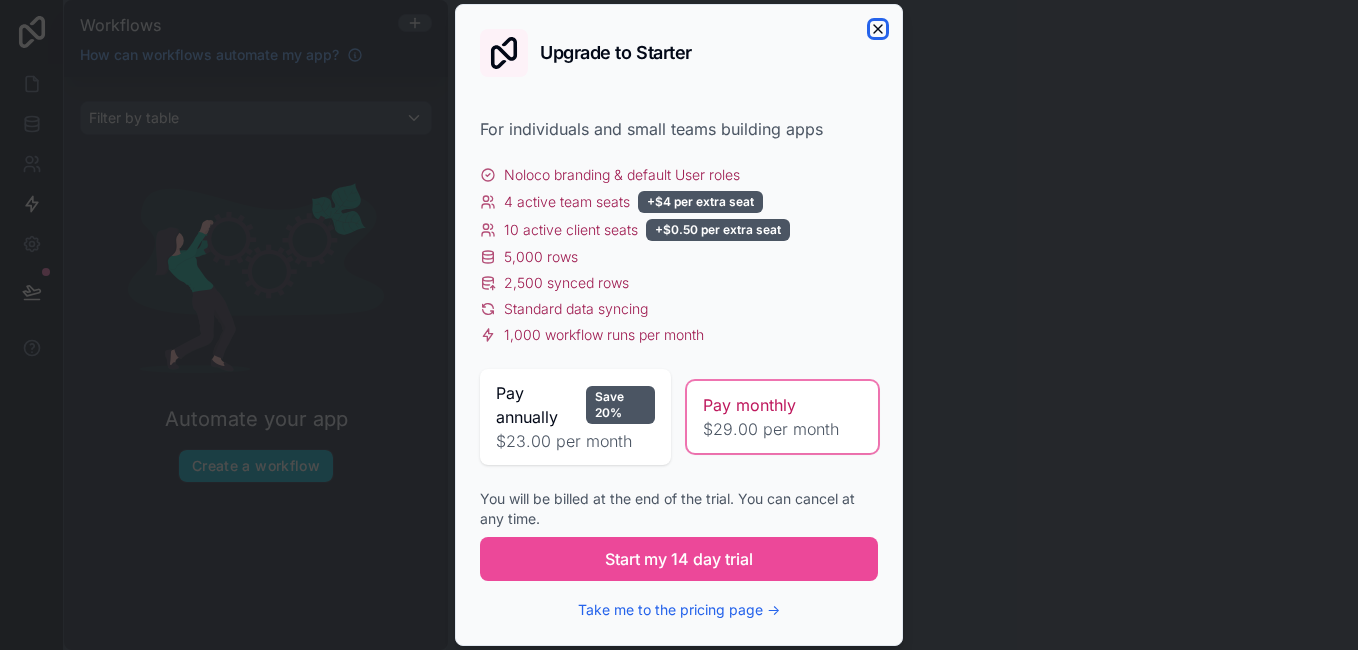 click 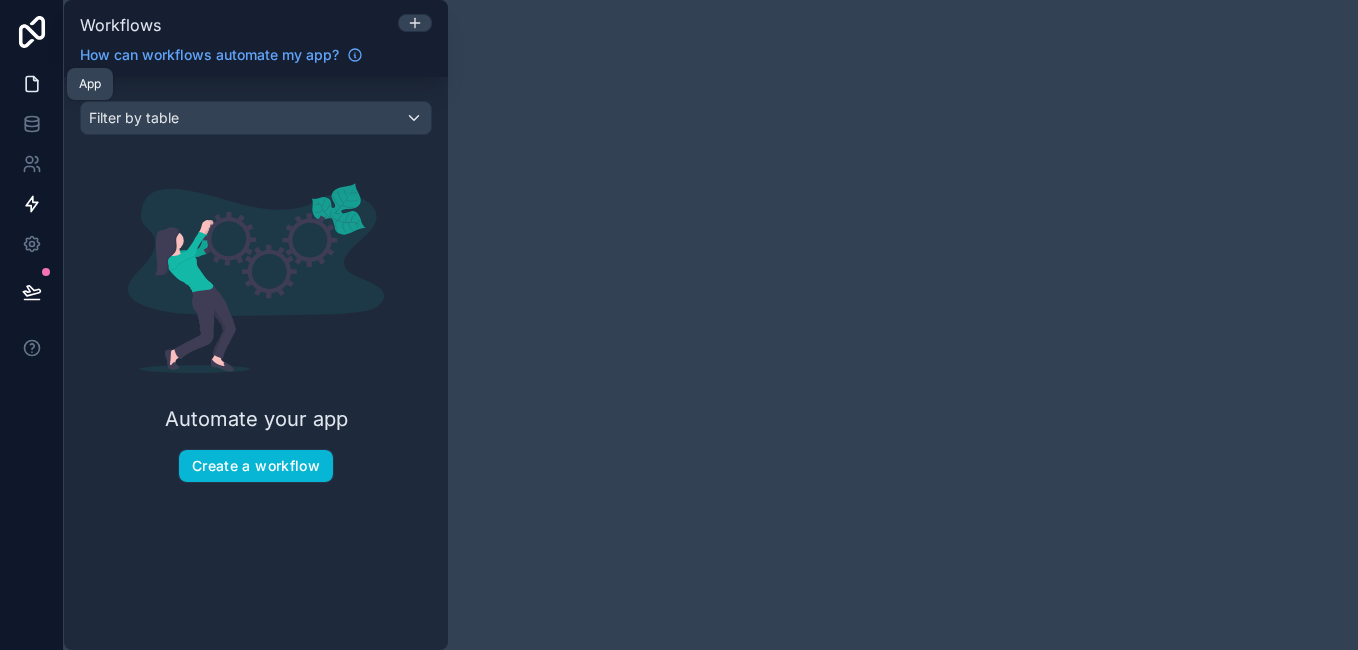 click 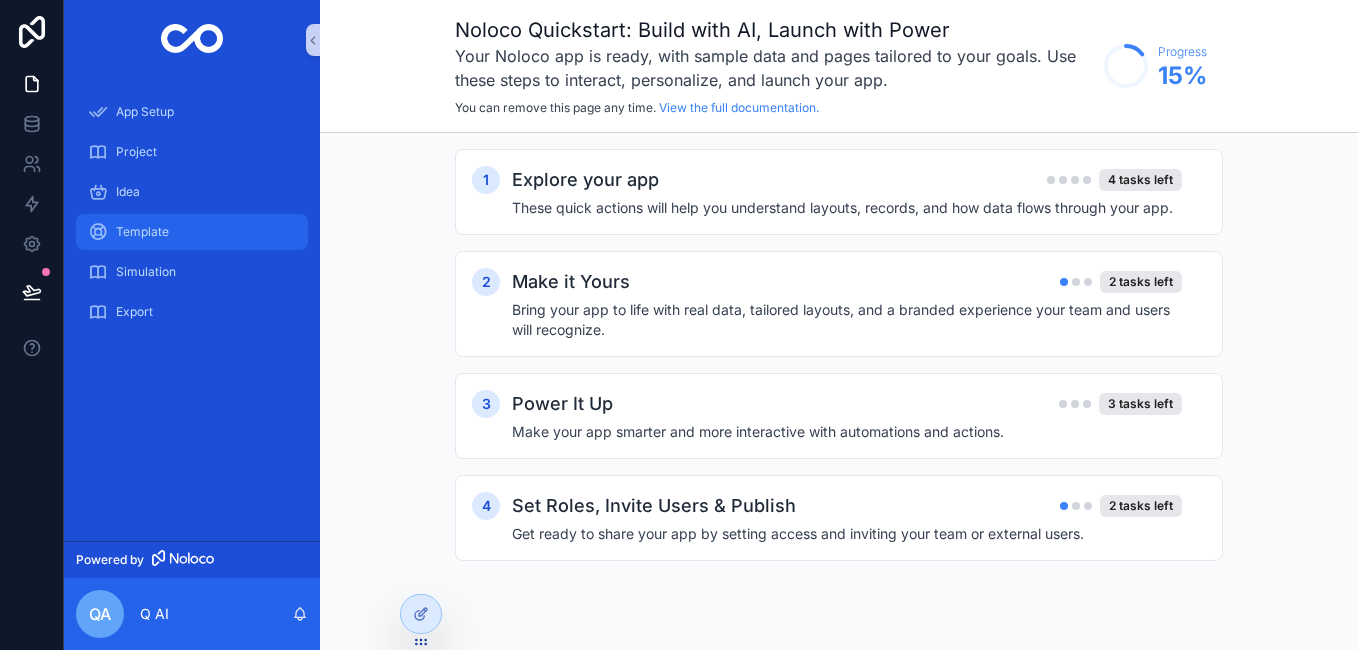 scroll, scrollTop: 0, scrollLeft: 0, axis: both 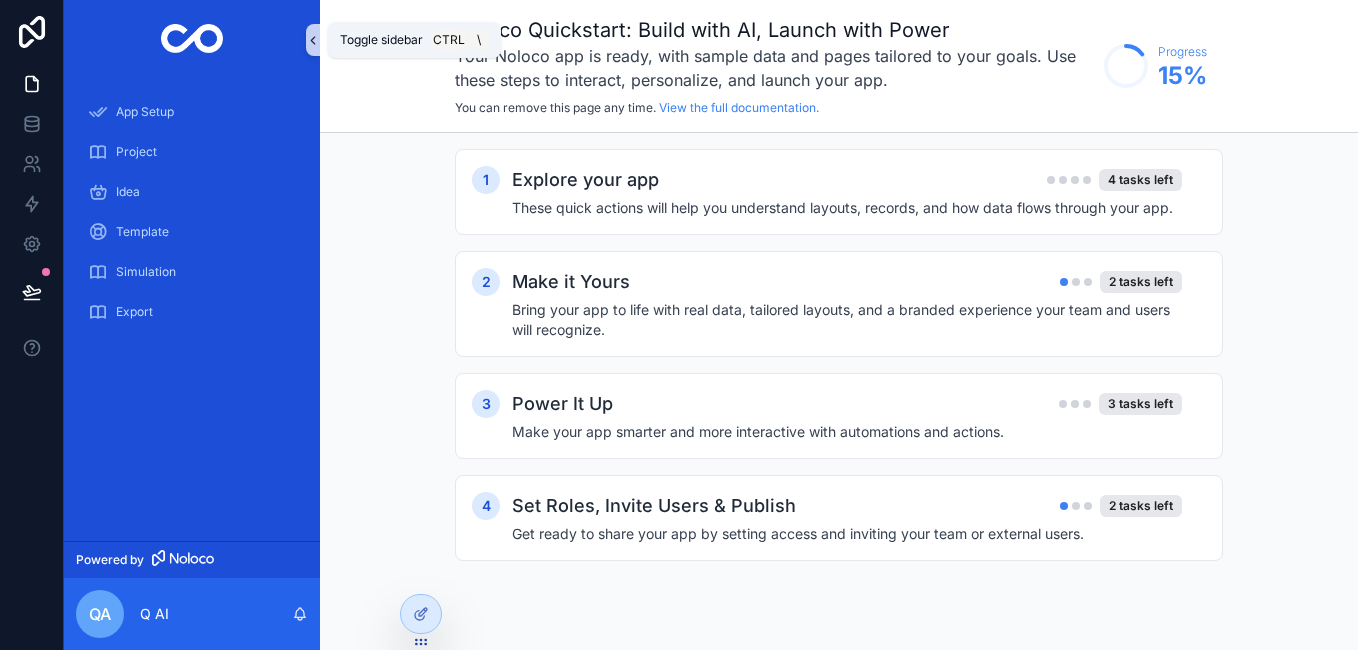 click 